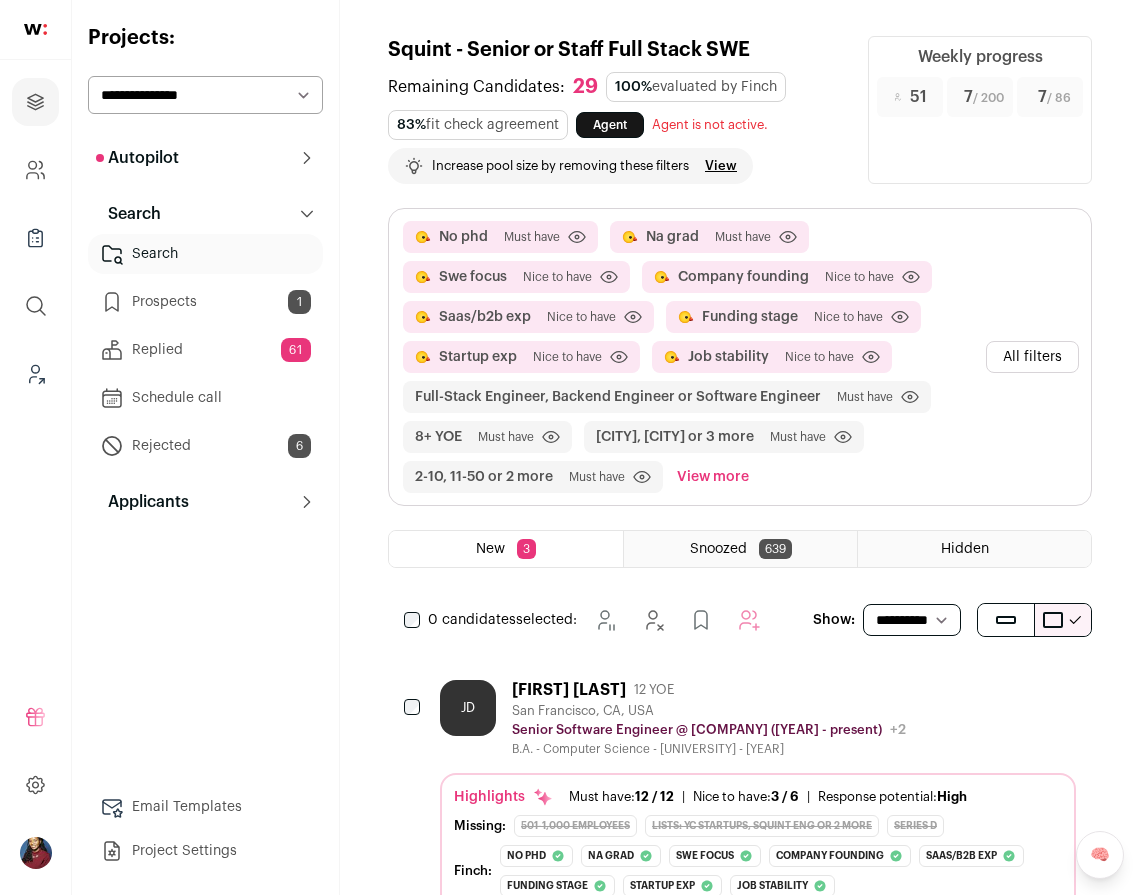 select on "*****" 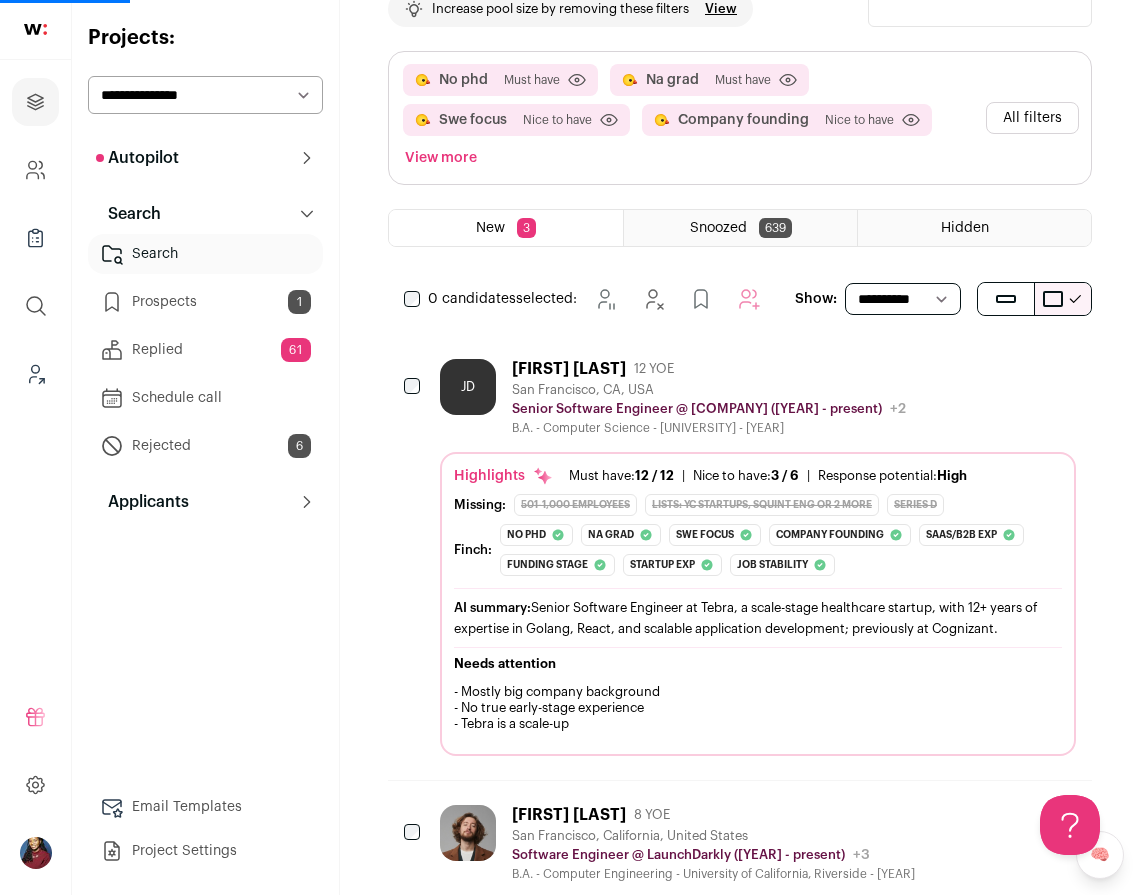 scroll, scrollTop: 0, scrollLeft: 0, axis: both 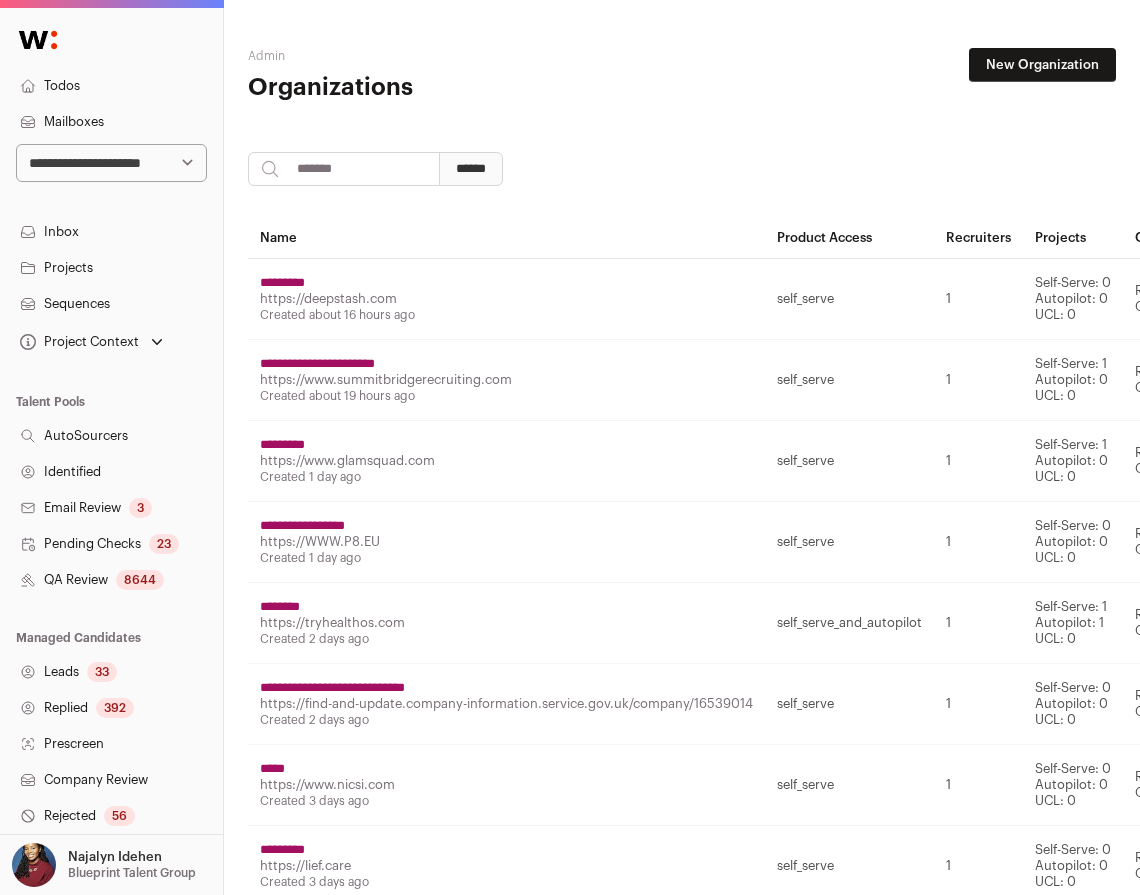 click at bounding box center [344, 169] 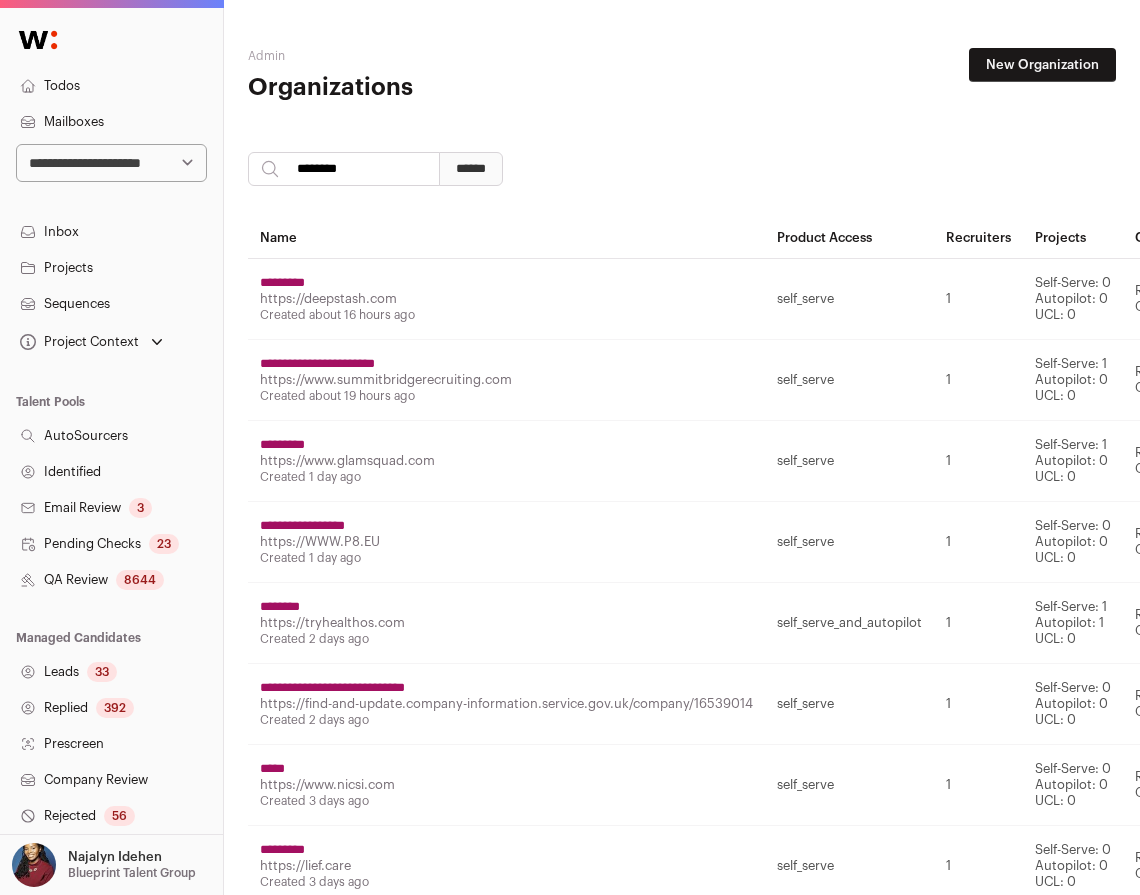 type on "********" 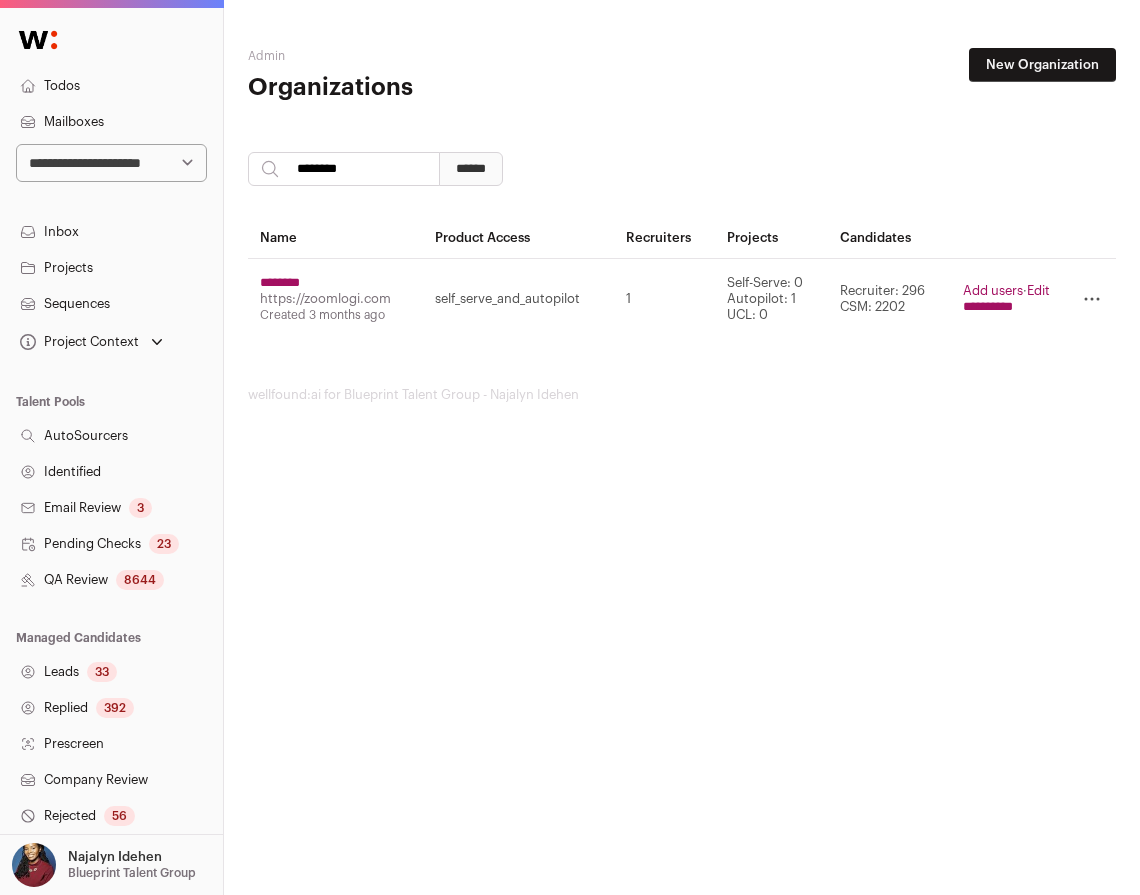 click on "**********" at bounding box center (988, 307) 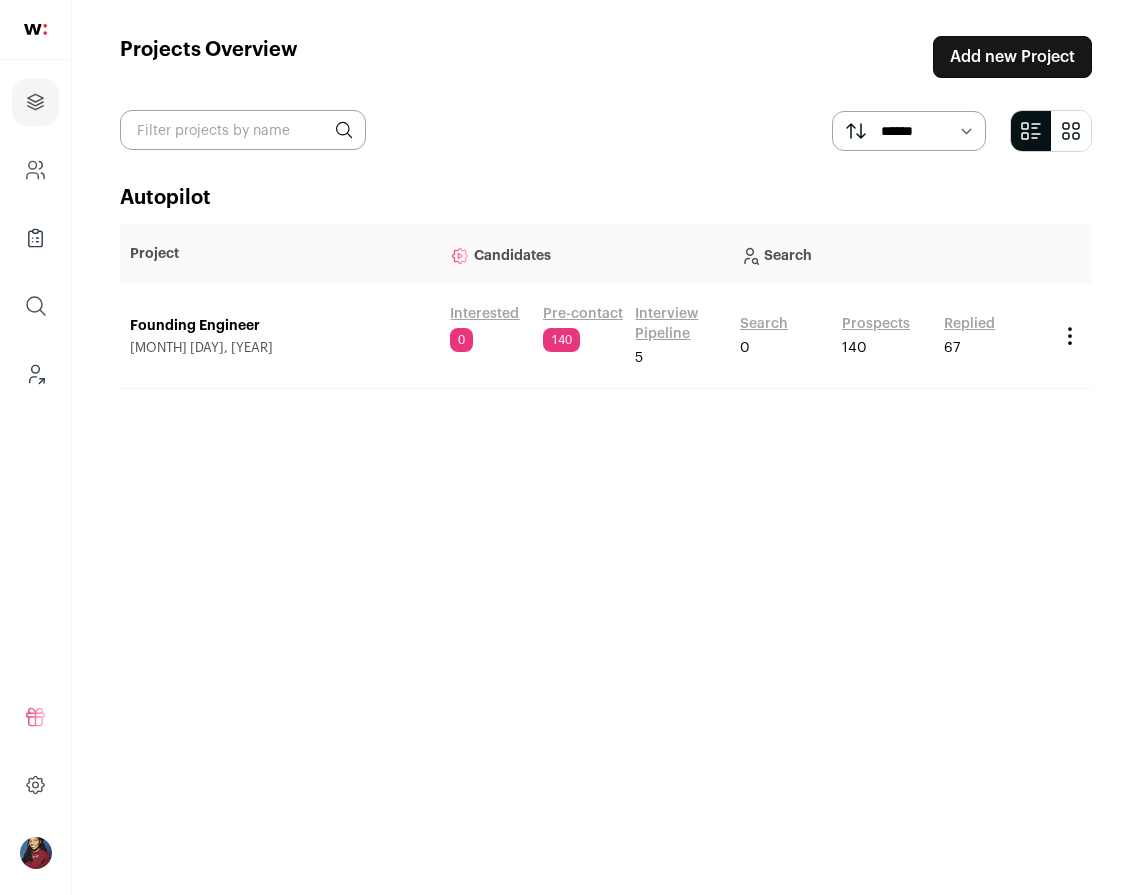 click on "Search" at bounding box center (764, 324) 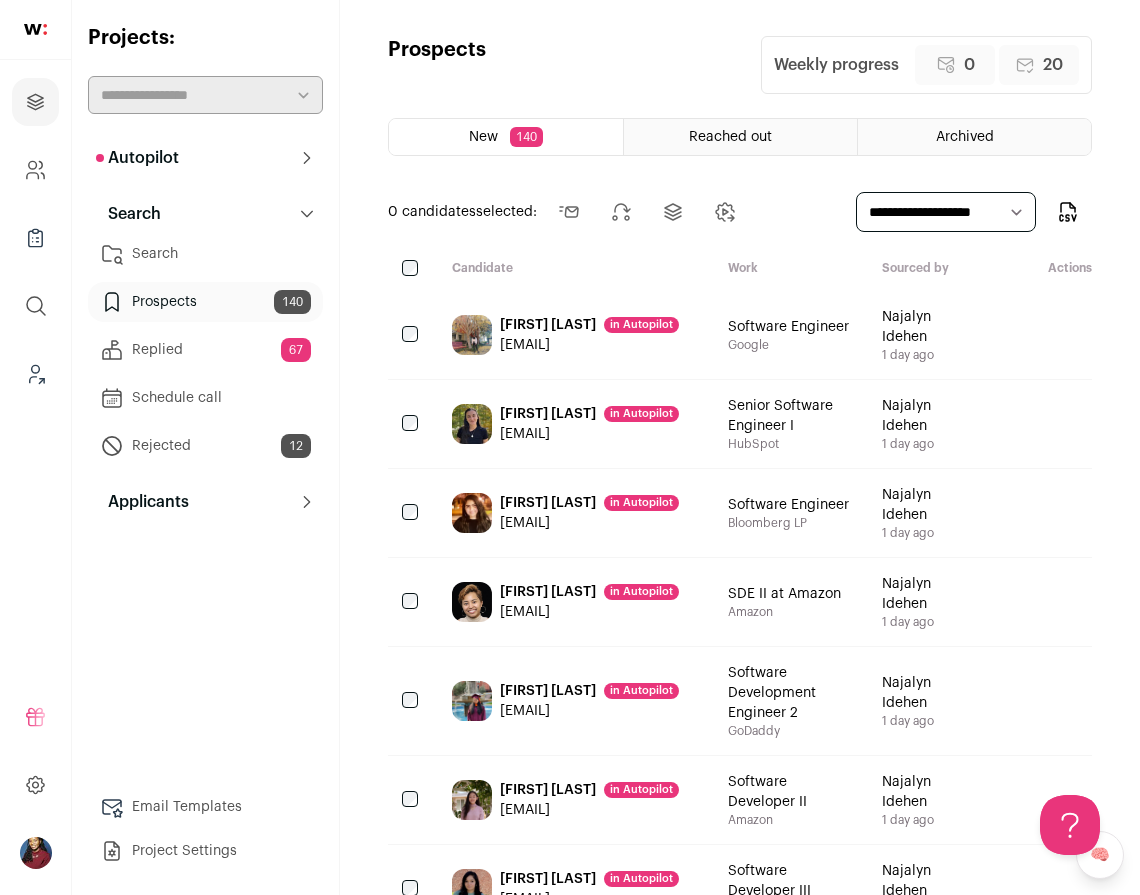 scroll, scrollTop: 0, scrollLeft: 0, axis: both 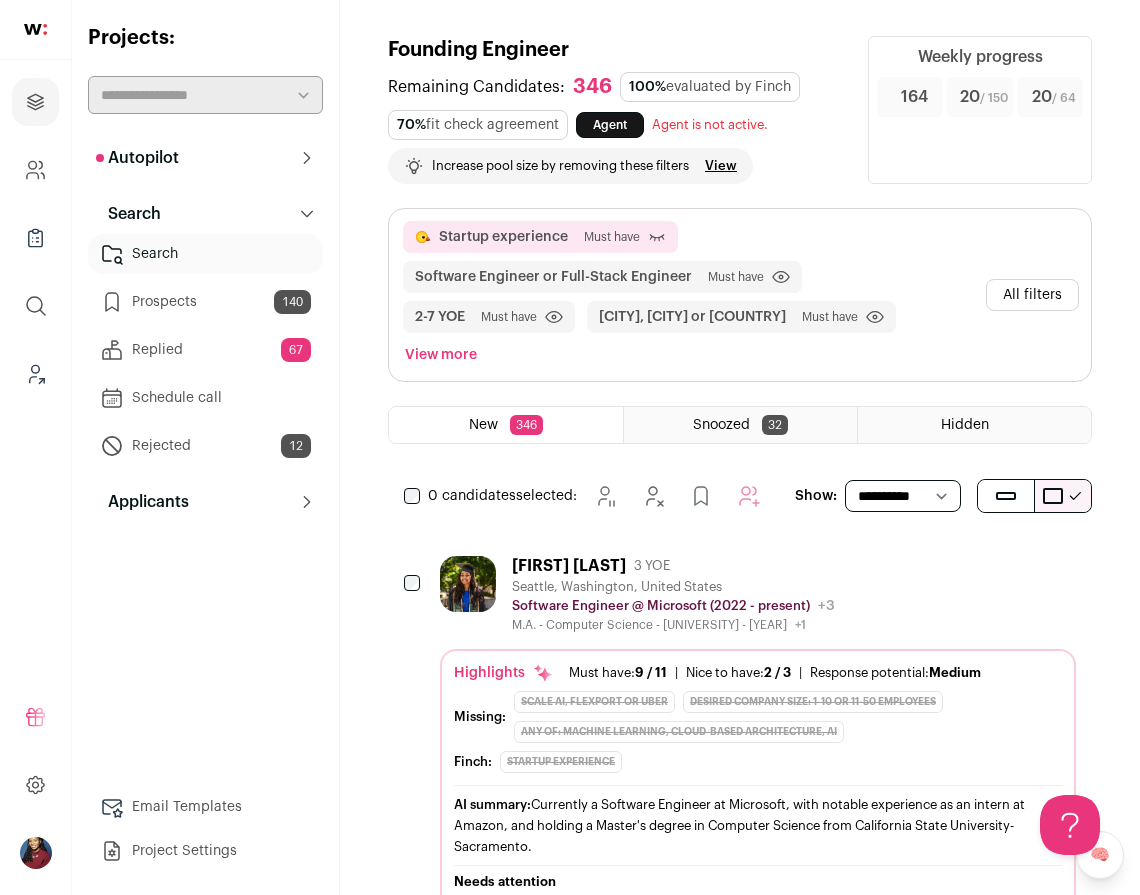 click on "Prospects
140" at bounding box center (205, 302) 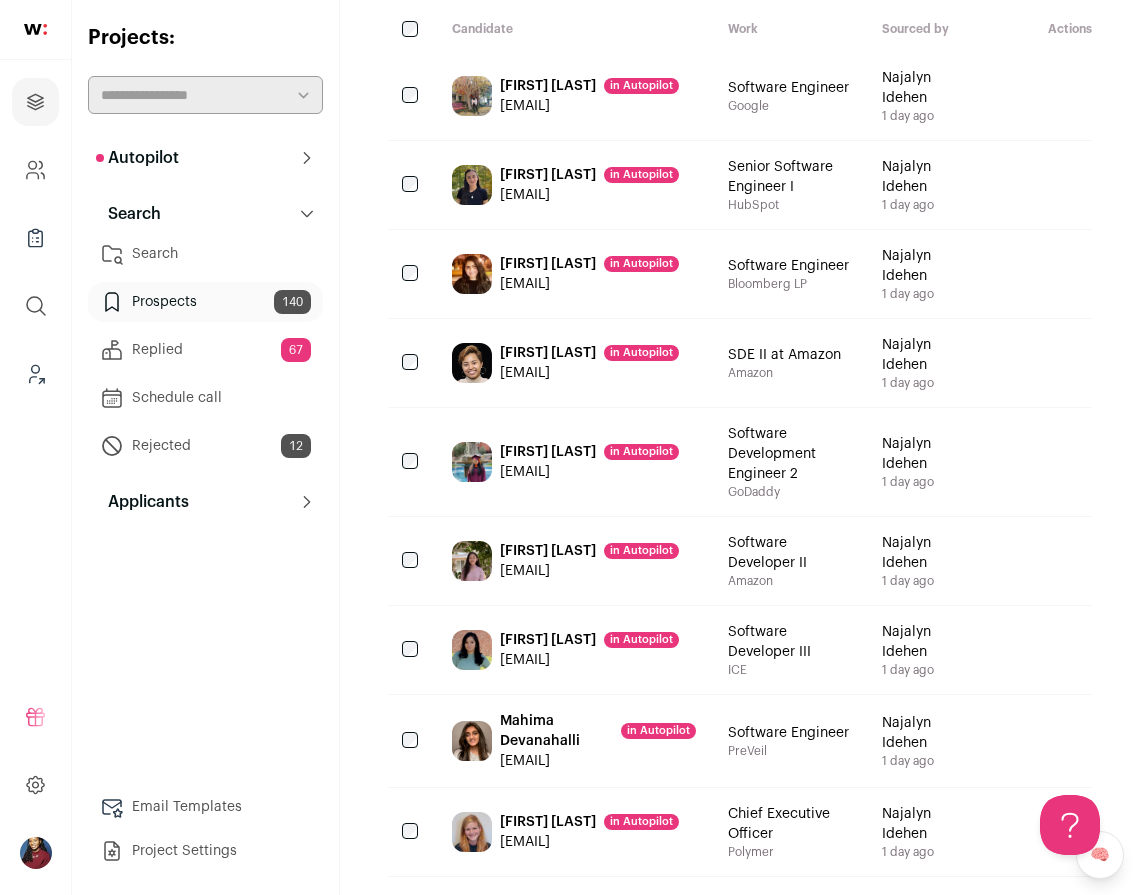 scroll, scrollTop: 0, scrollLeft: 0, axis: both 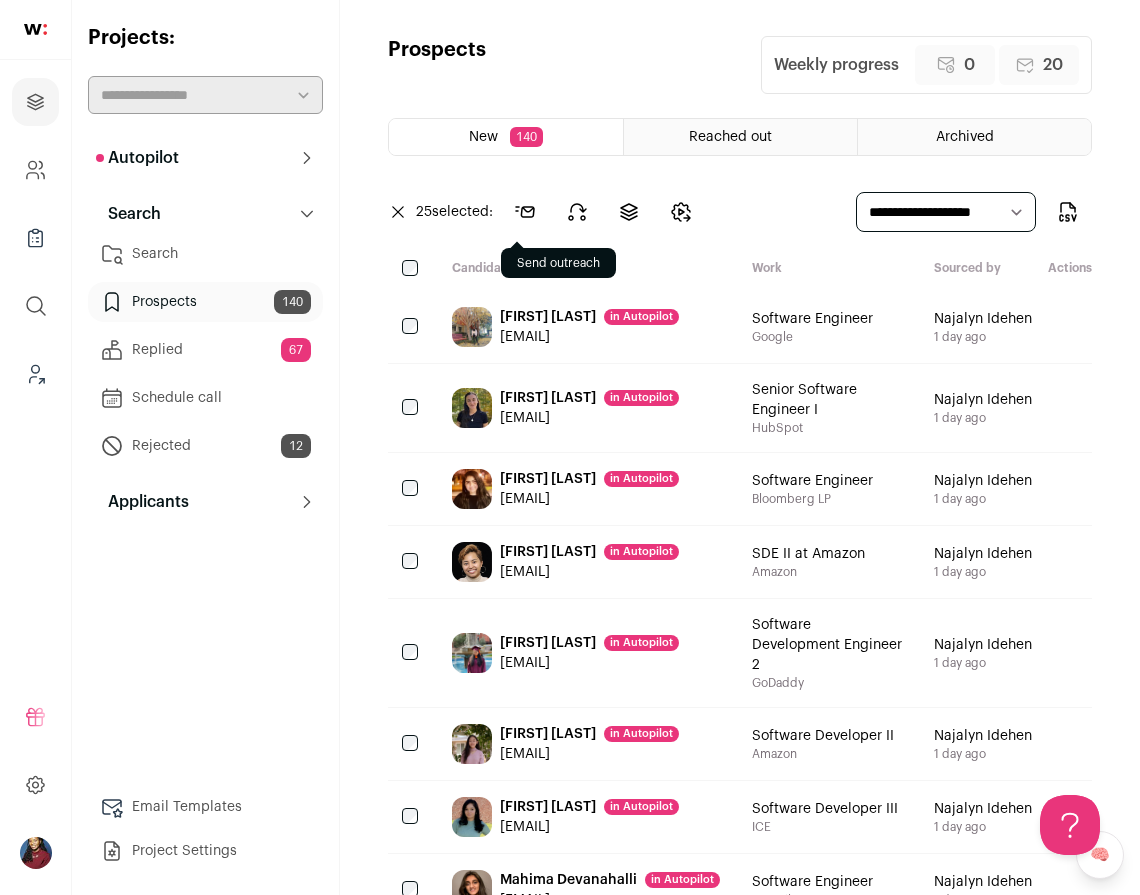 click 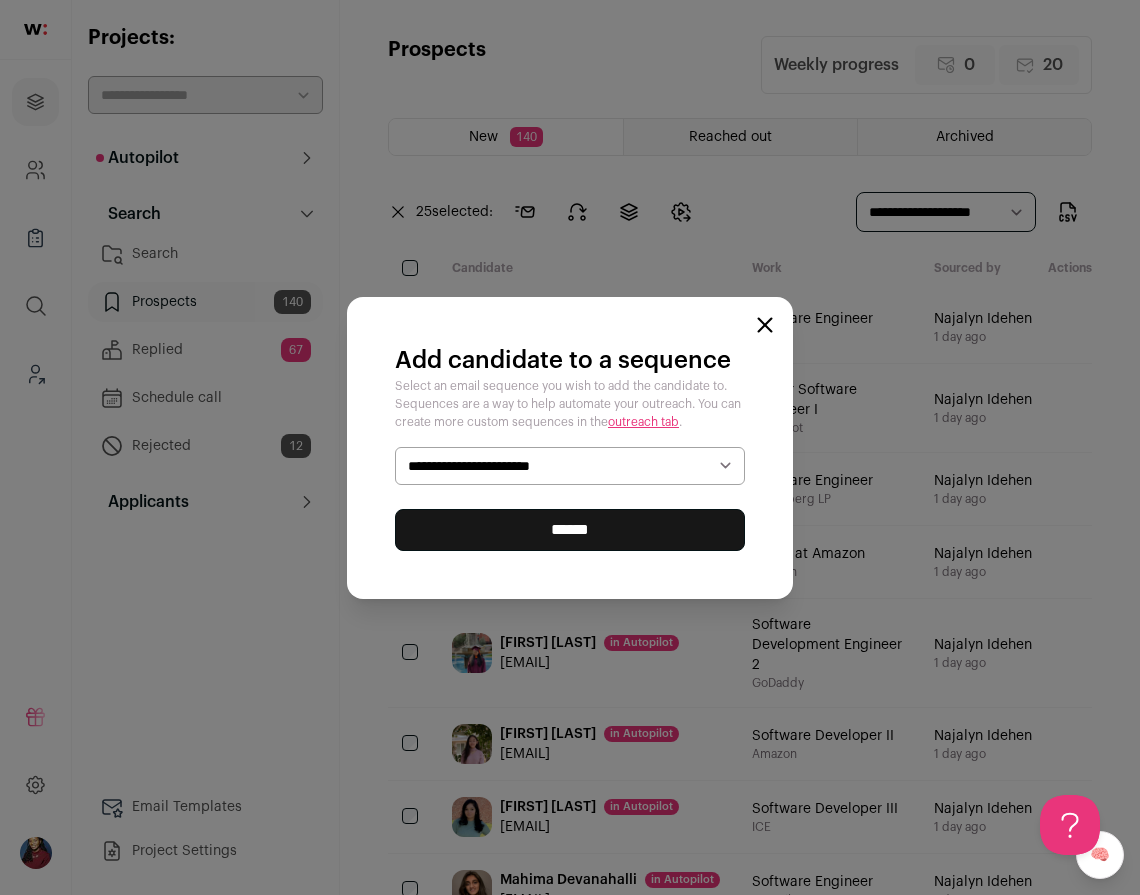 click on "**********" at bounding box center (570, 466) 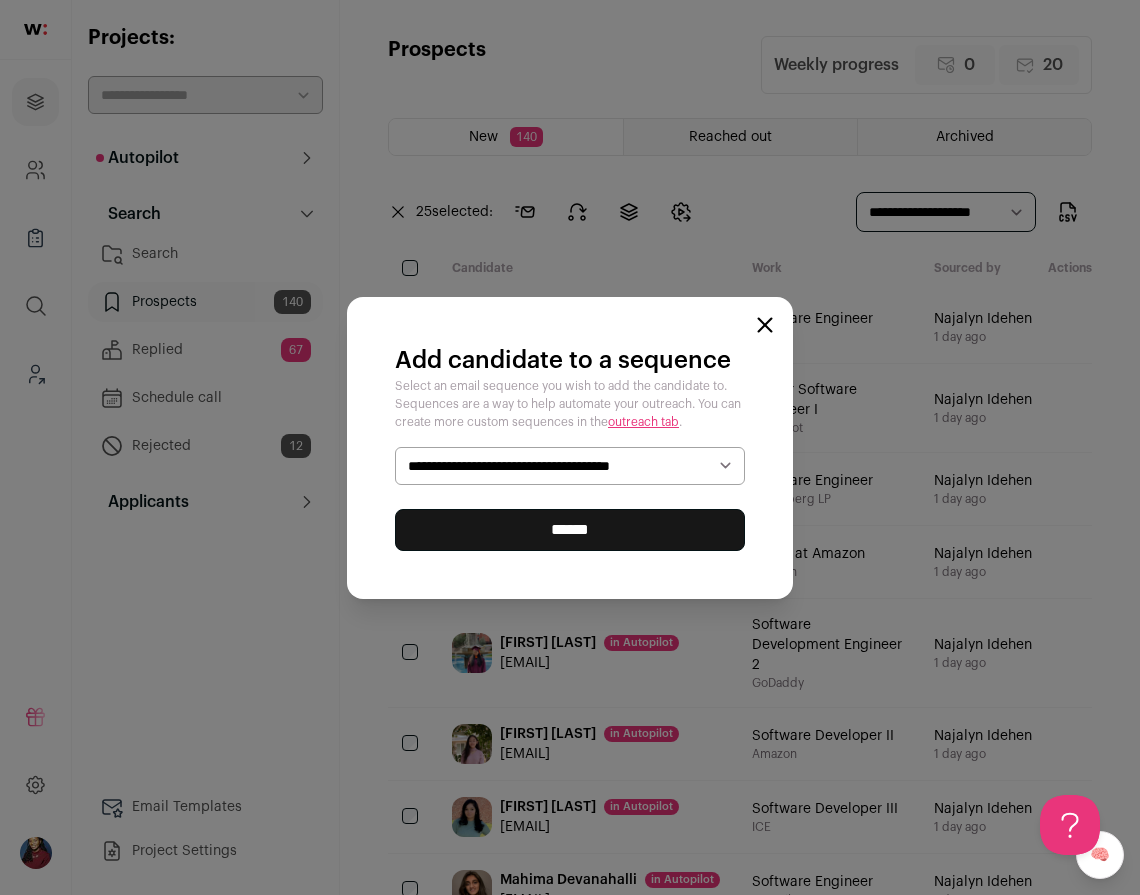 click on "******" at bounding box center [570, 530] 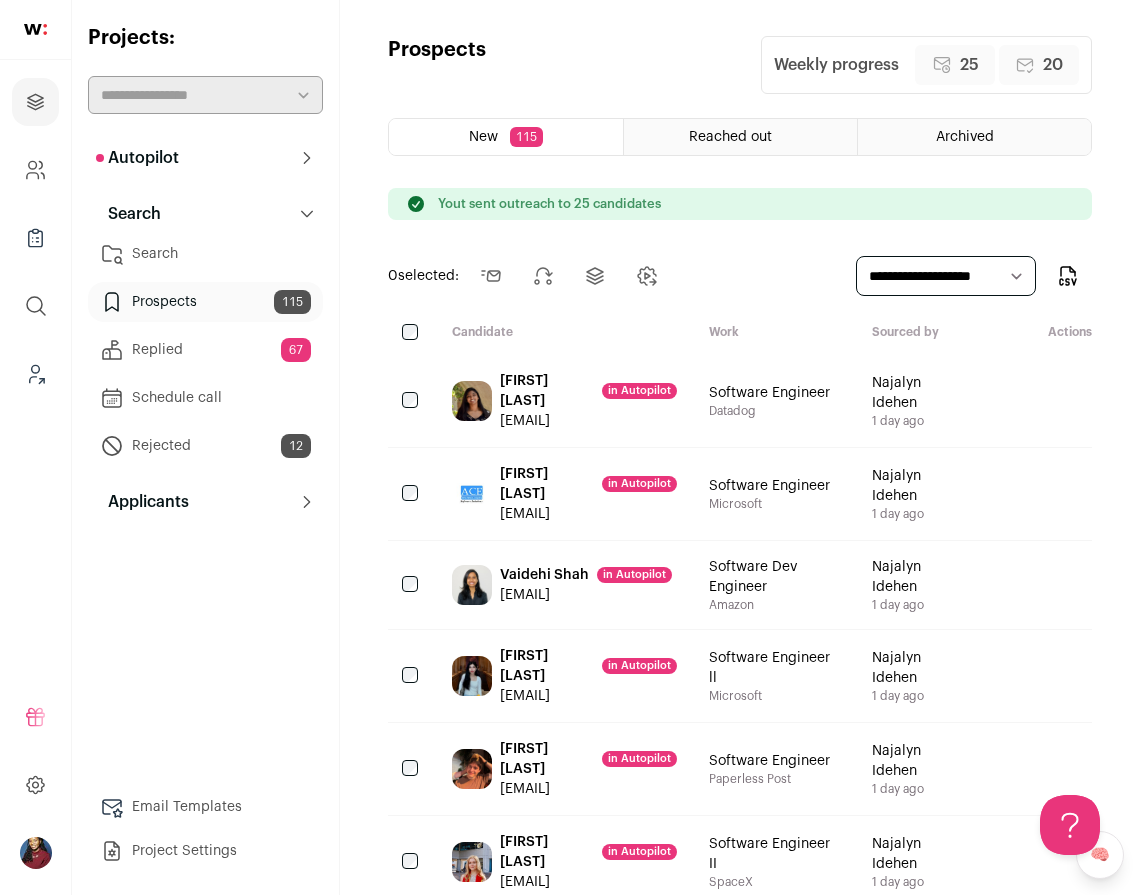 scroll, scrollTop: 0, scrollLeft: 0, axis: both 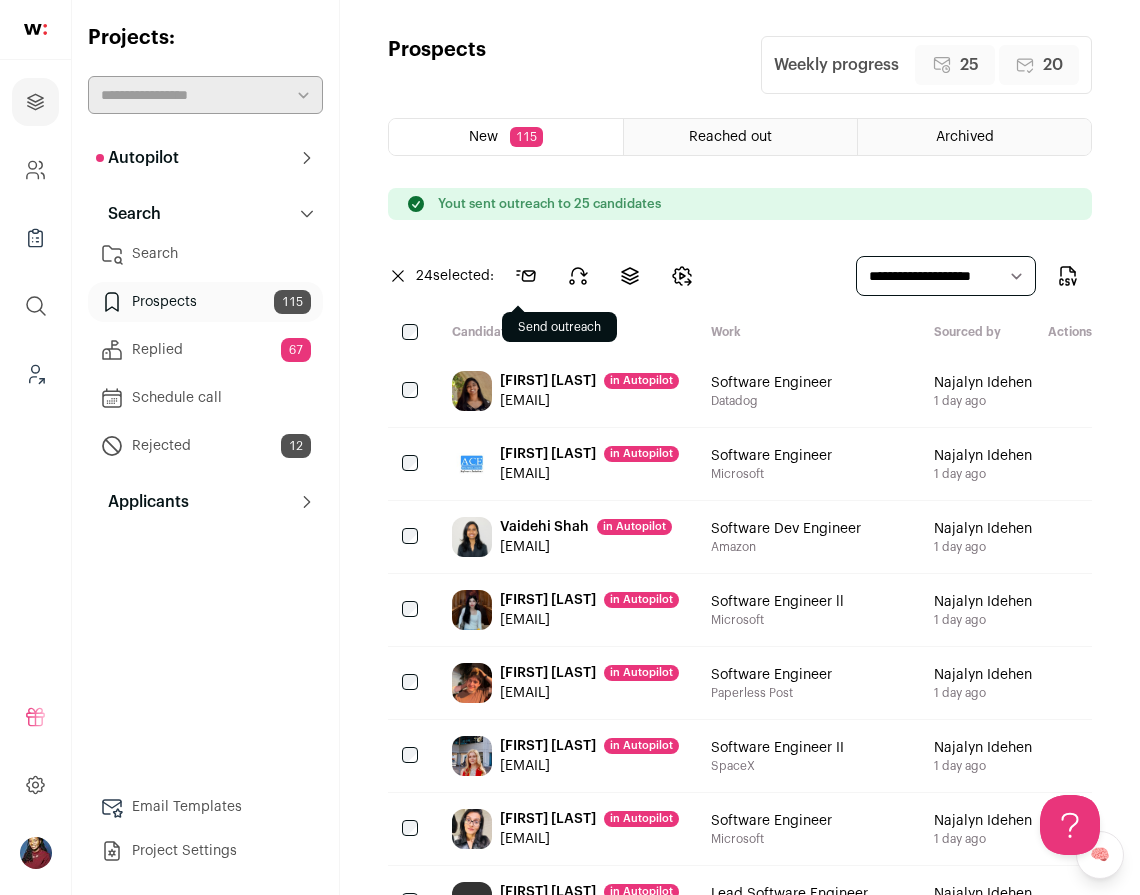 click 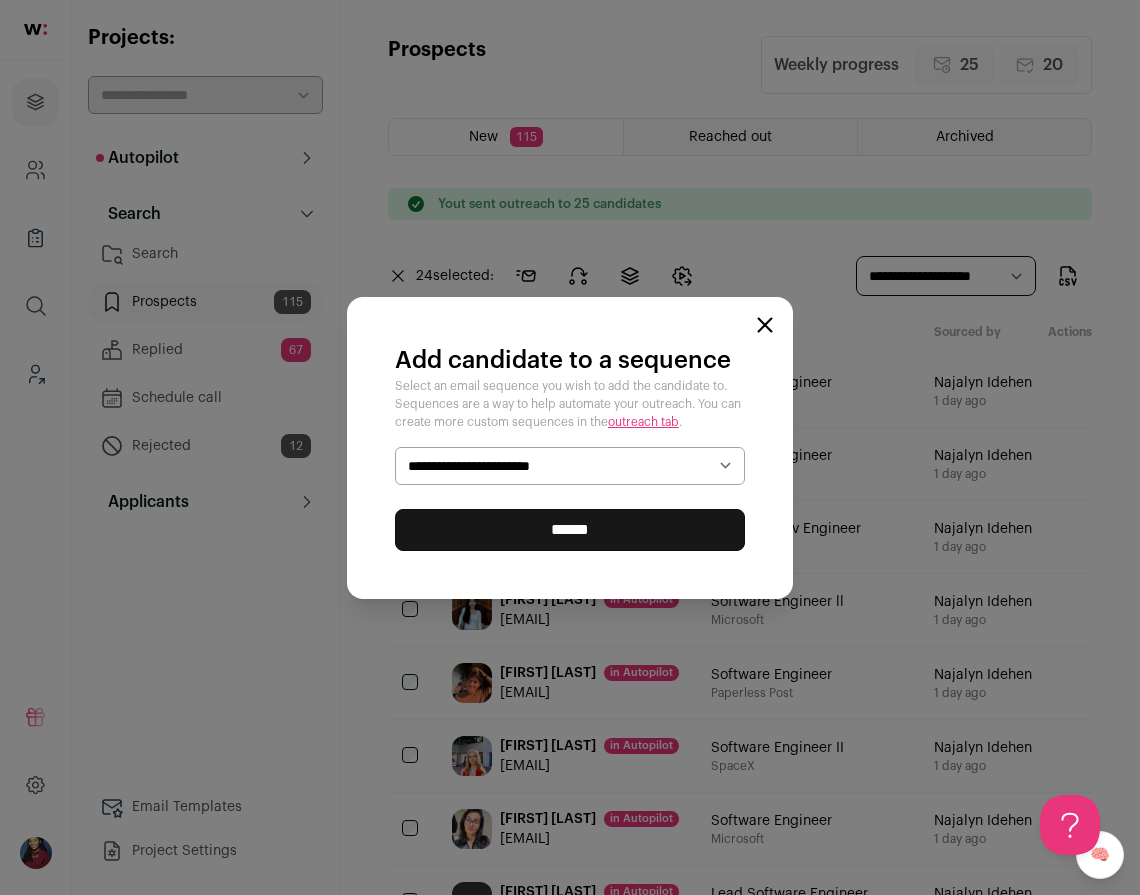 click on "**********" at bounding box center [570, 466] 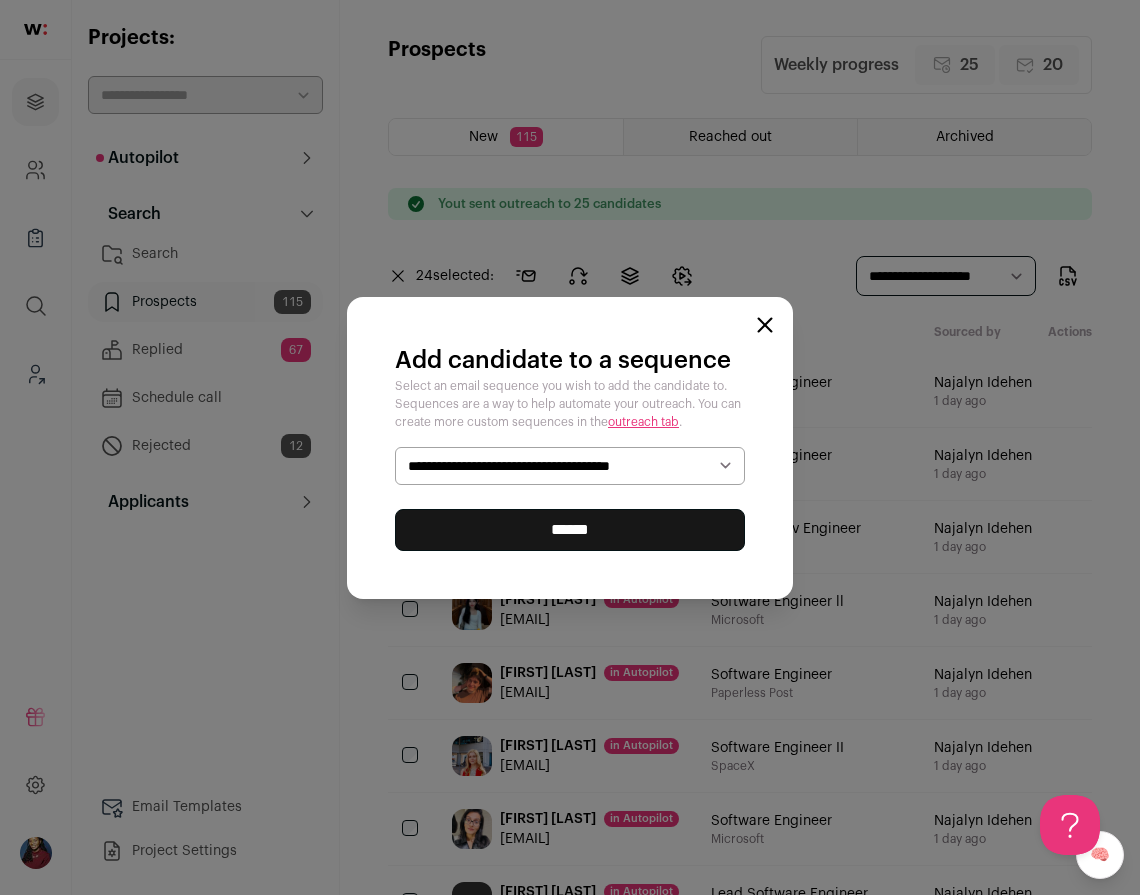 click on "******" at bounding box center (570, 530) 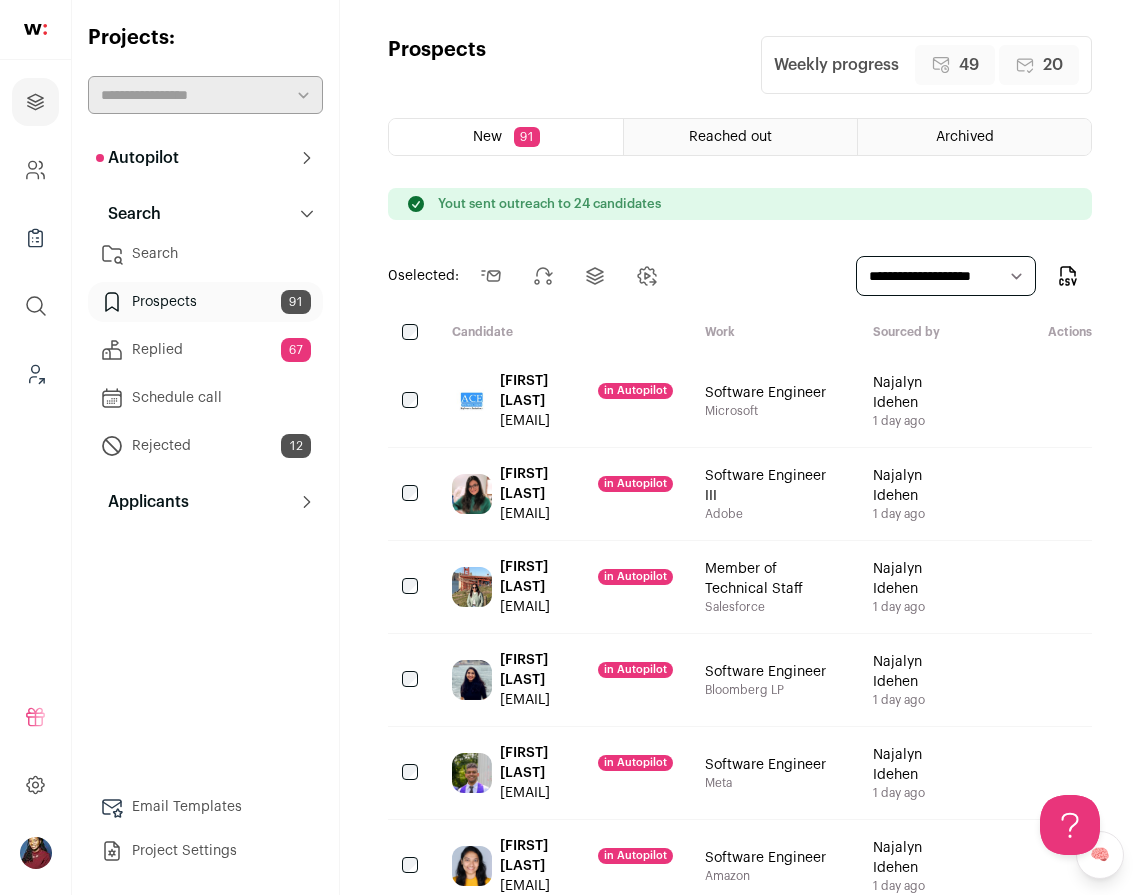 scroll, scrollTop: 0, scrollLeft: 0, axis: both 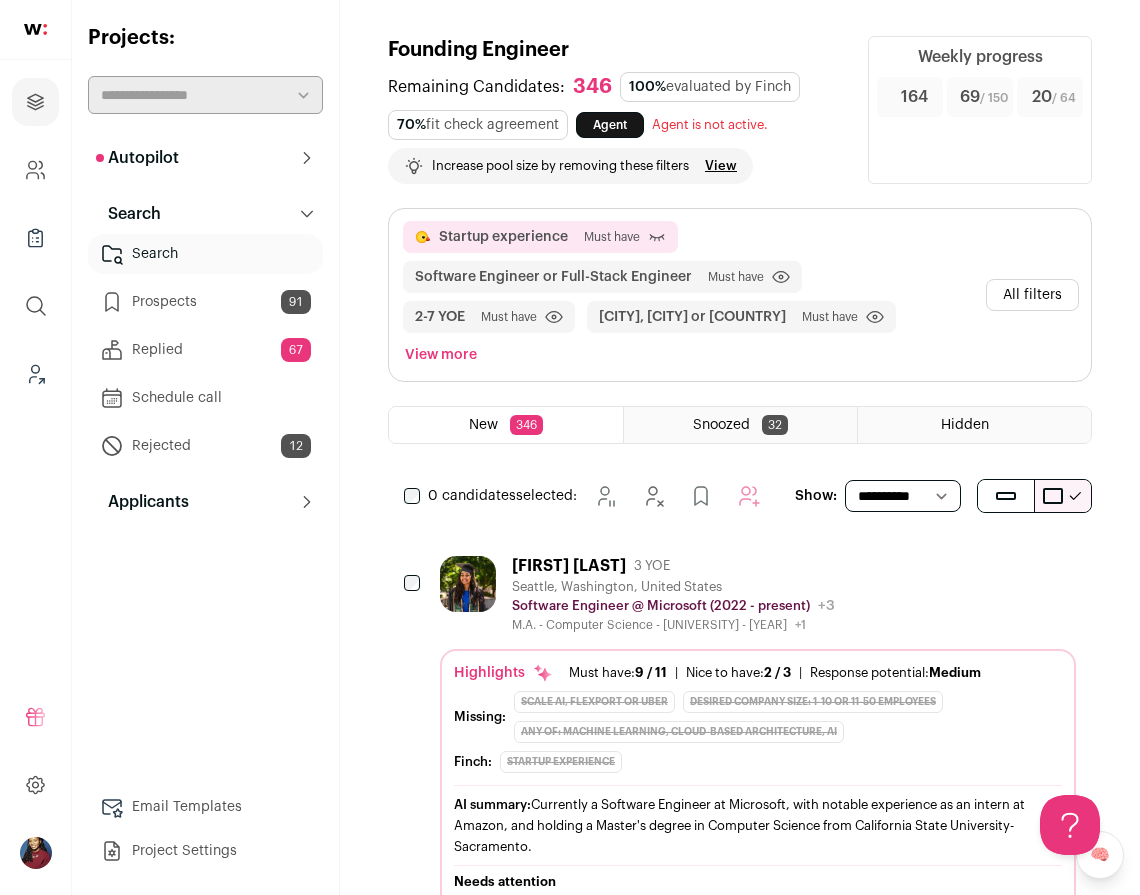 click on "Prospects
91" at bounding box center (205, 302) 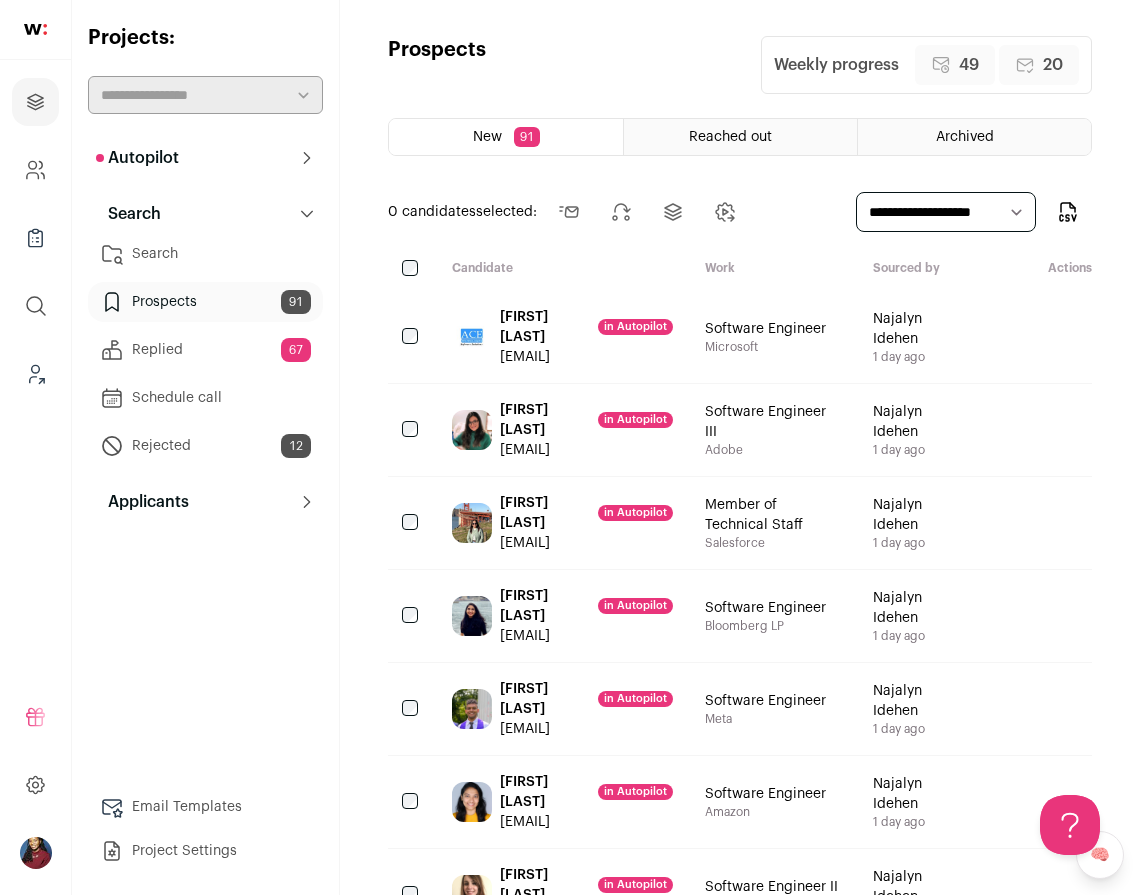 scroll, scrollTop: 0, scrollLeft: 0, axis: both 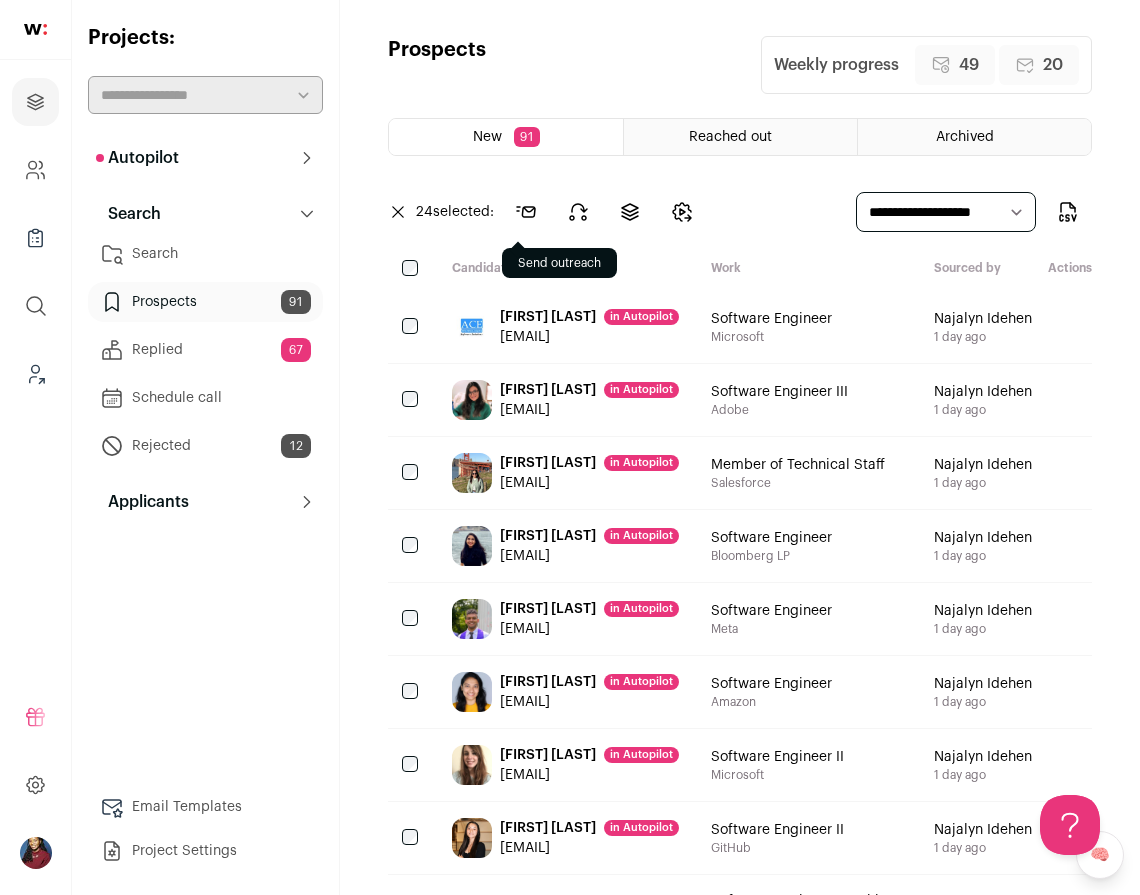click at bounding box center (526, 212) 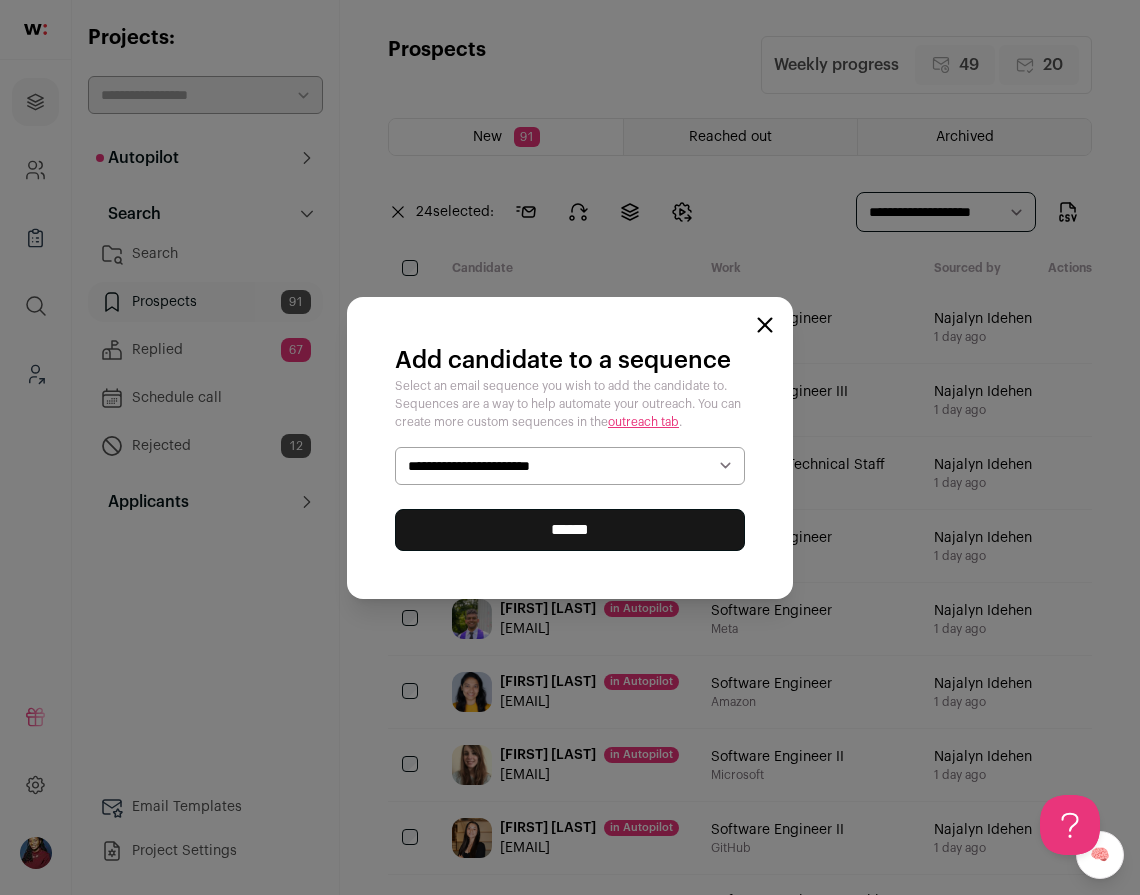 click on "**********" at bounding box center (570, 466) 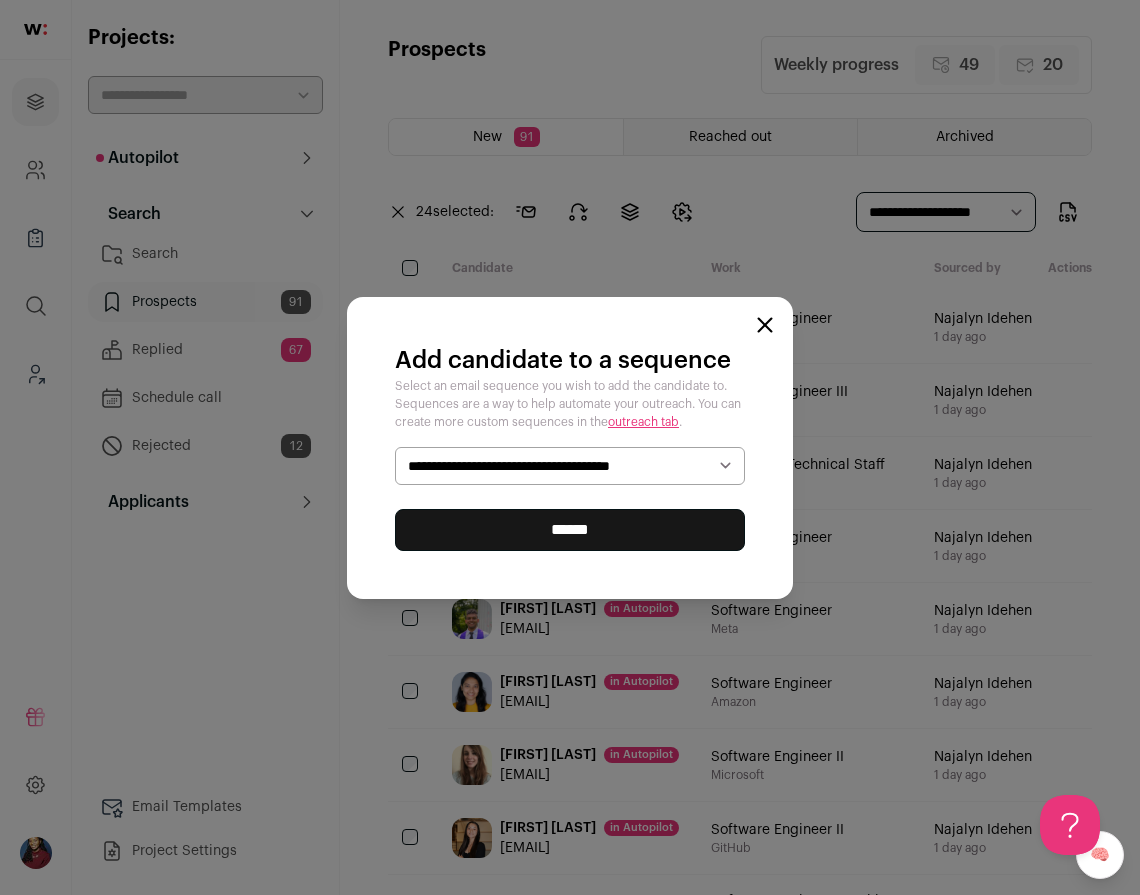 click on "******" at bounding box center [570, 530] 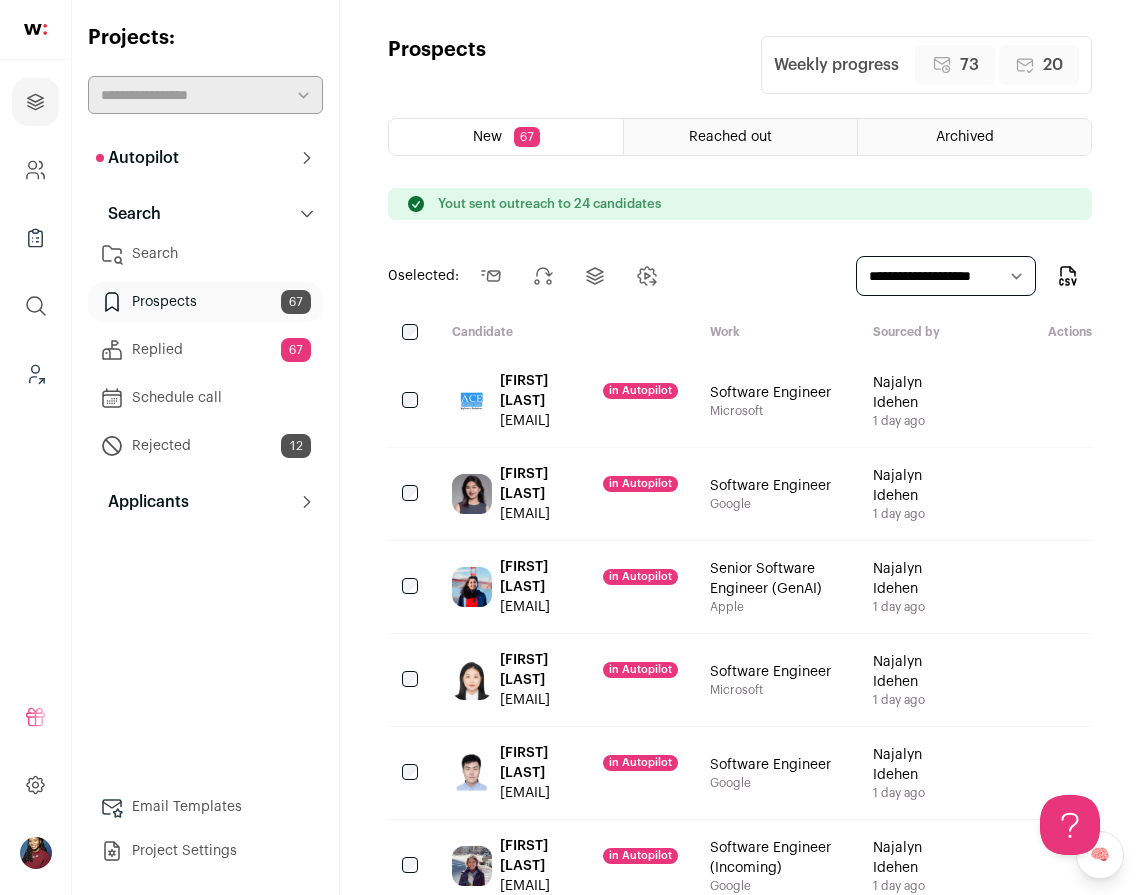scroll, scrollTop: 0, scrollLeft: 0, axis: both 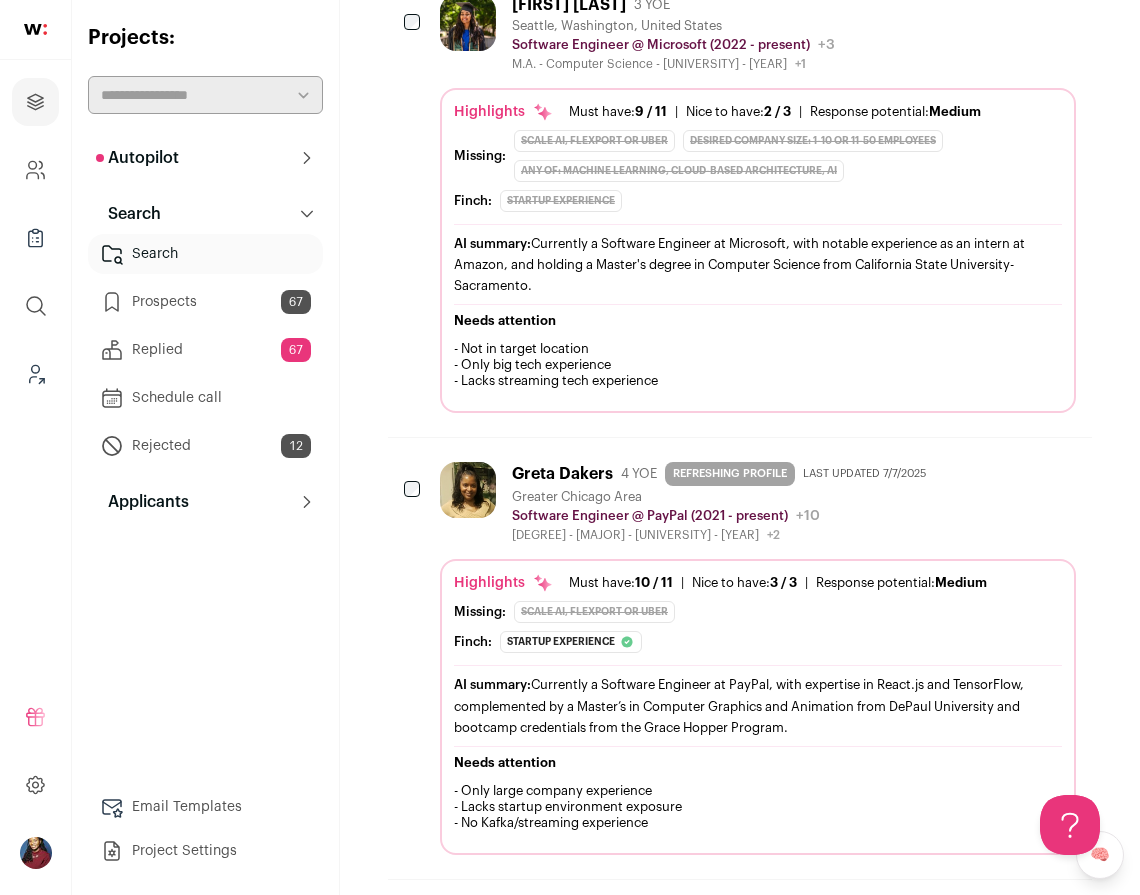 click 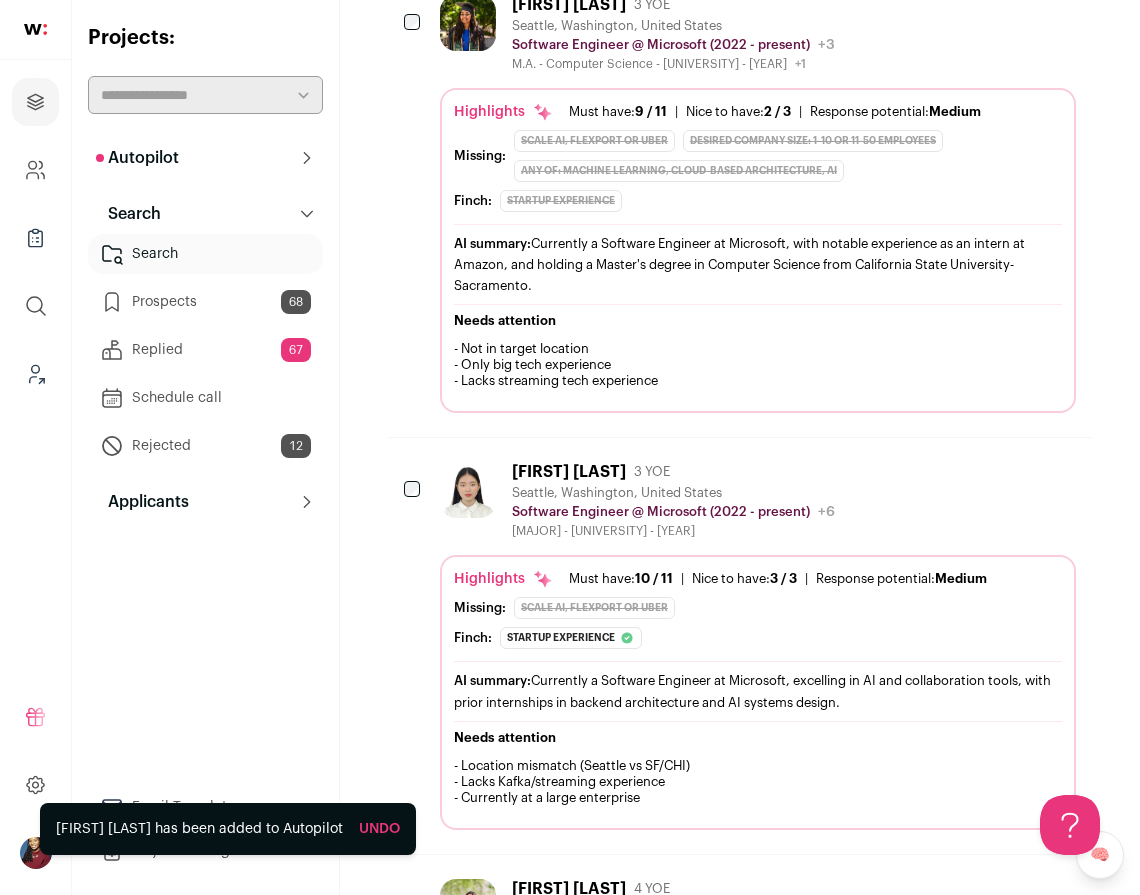 click on "Undo" at bounding box center [379, 829] 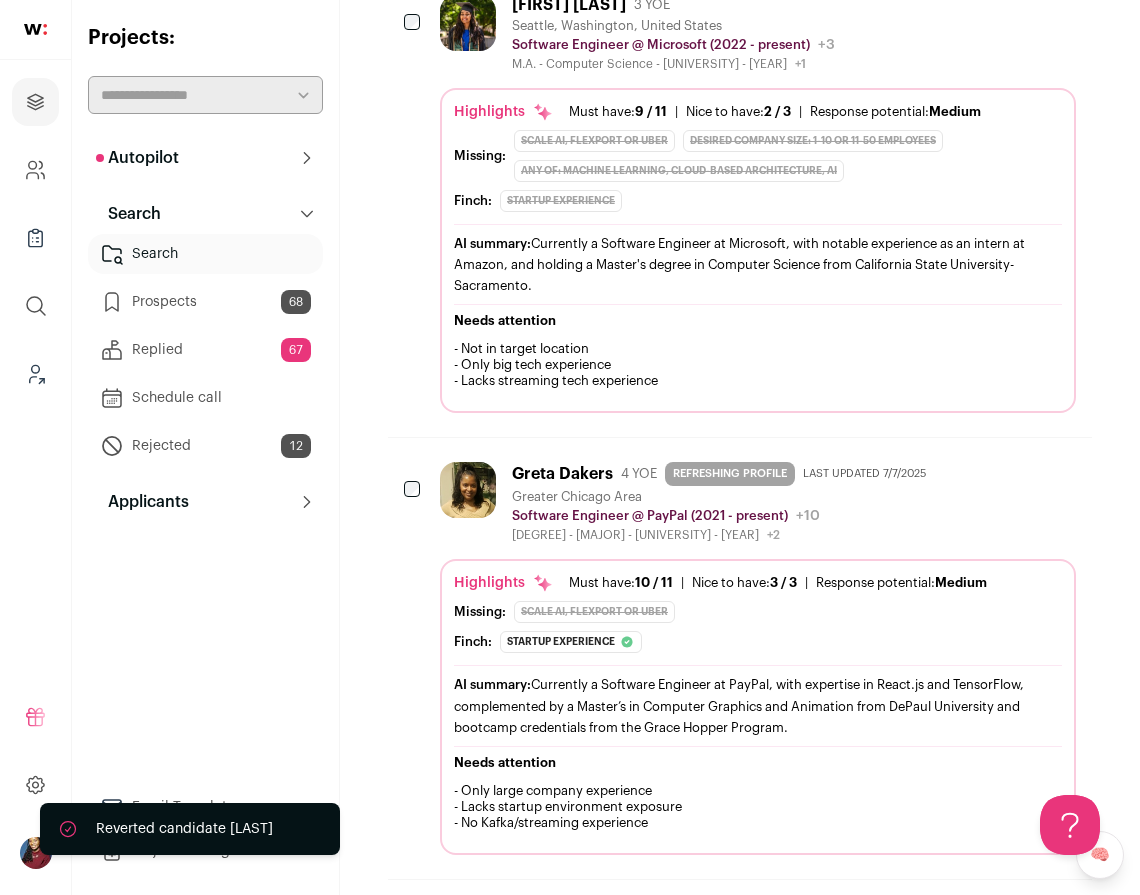 scroll, scrollTop: 0, scrollLeft: 0, axis: both 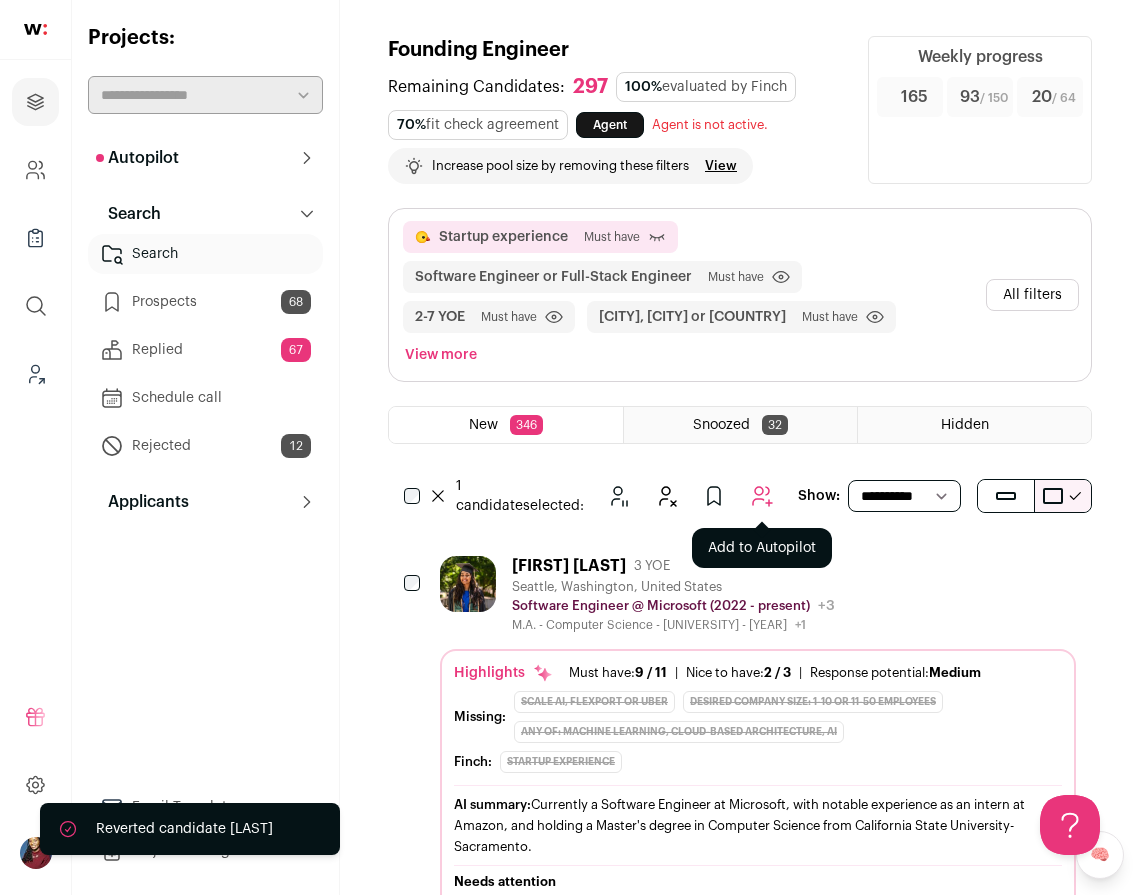 click 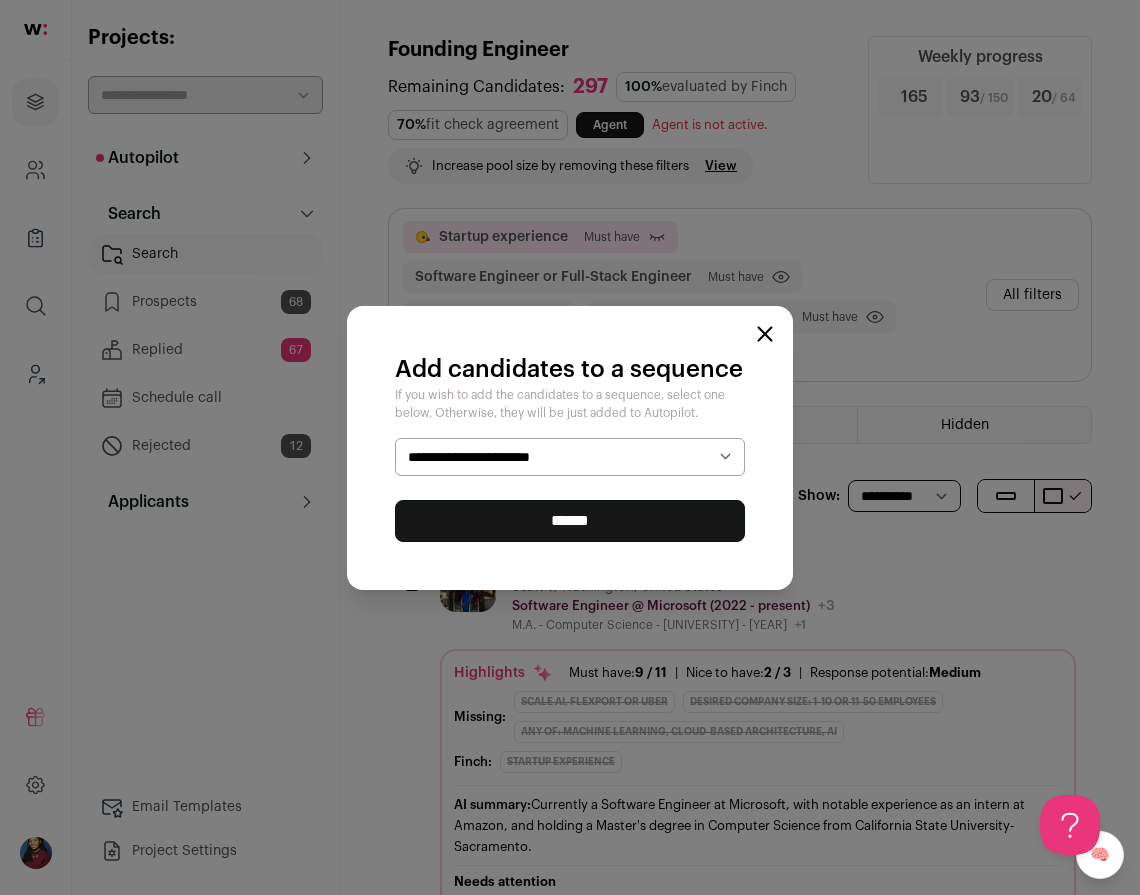 select on "*****" 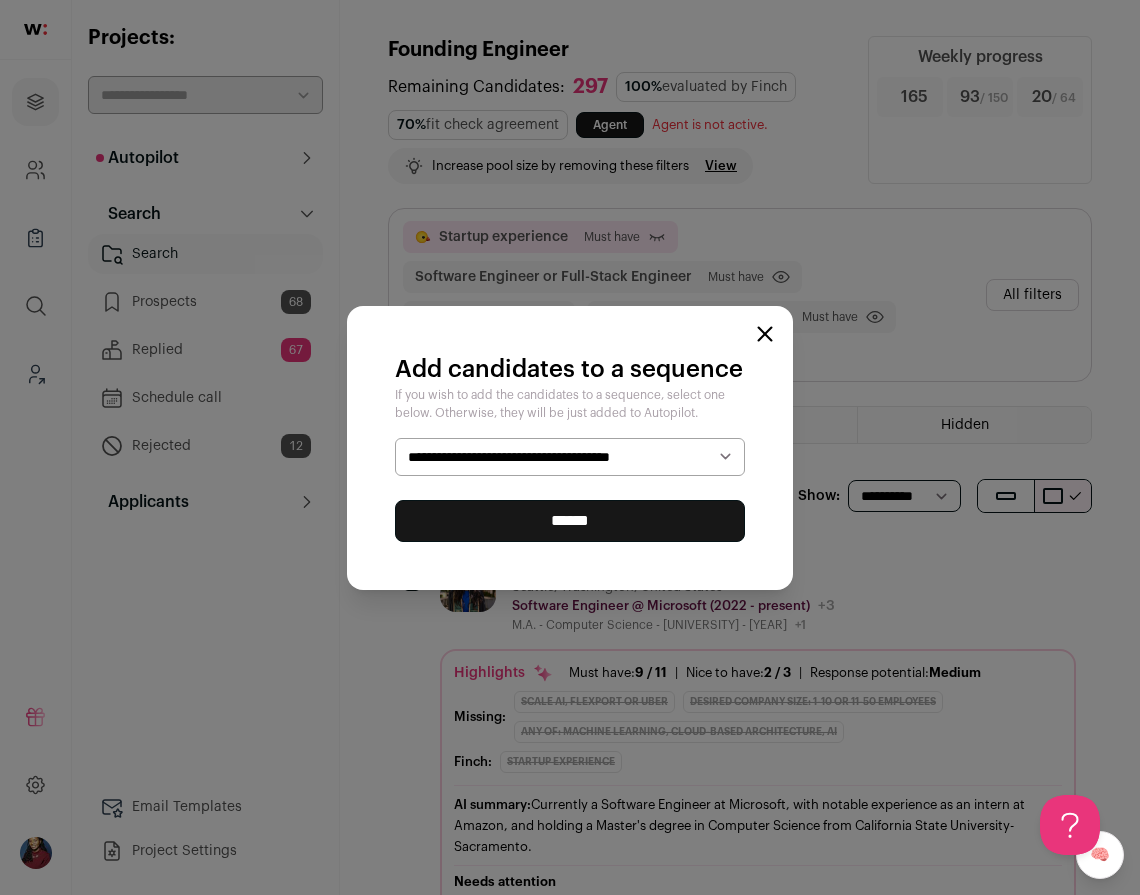 click on "******" at bounding box center (570, 521) 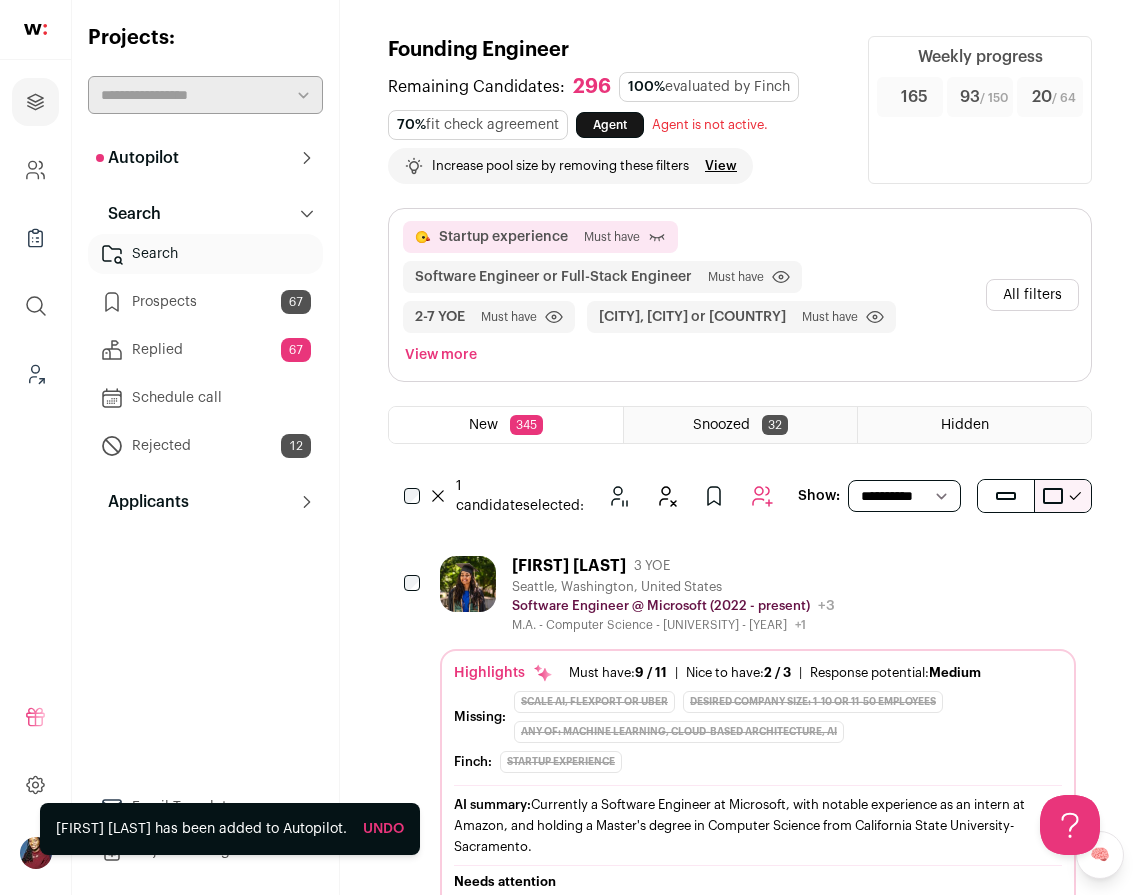 click on "Prospects
67" at bounding box center [205, 302] 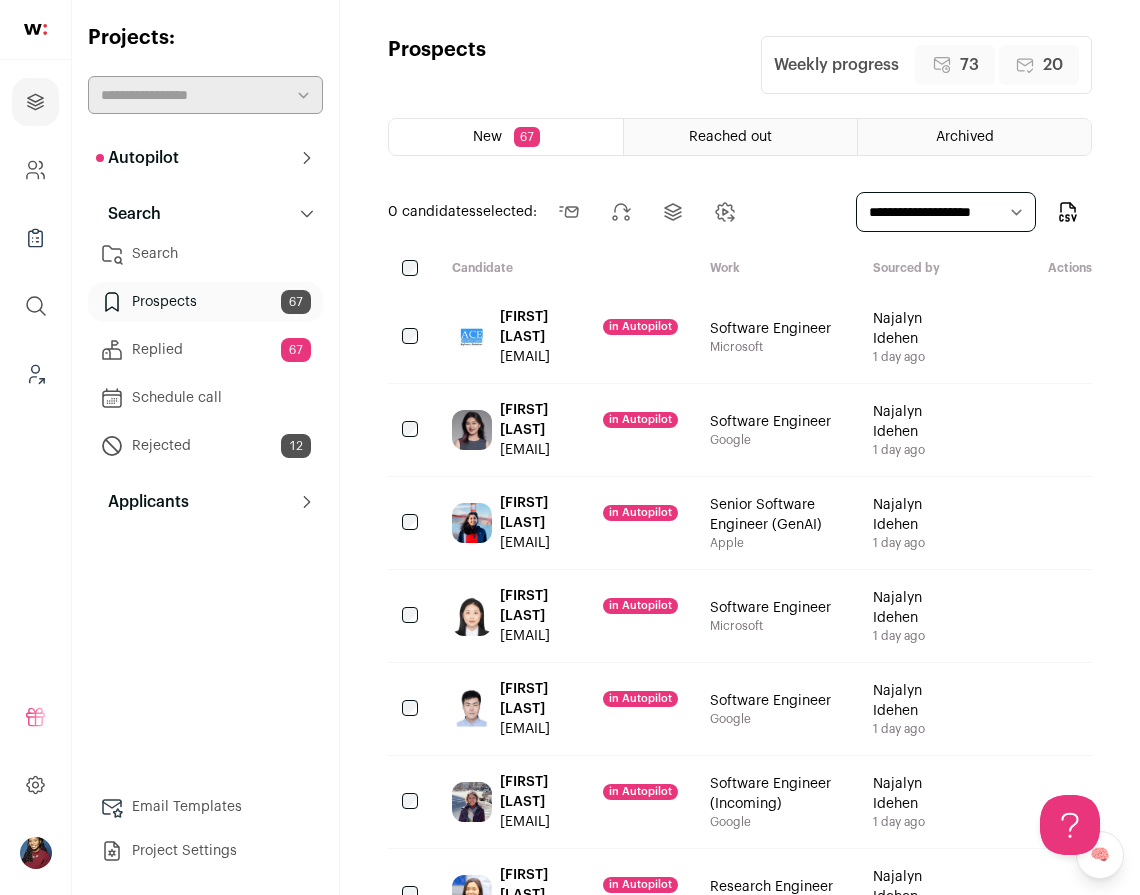 scroll, scrollTop: 0, scrollLeft: 0, axis: both 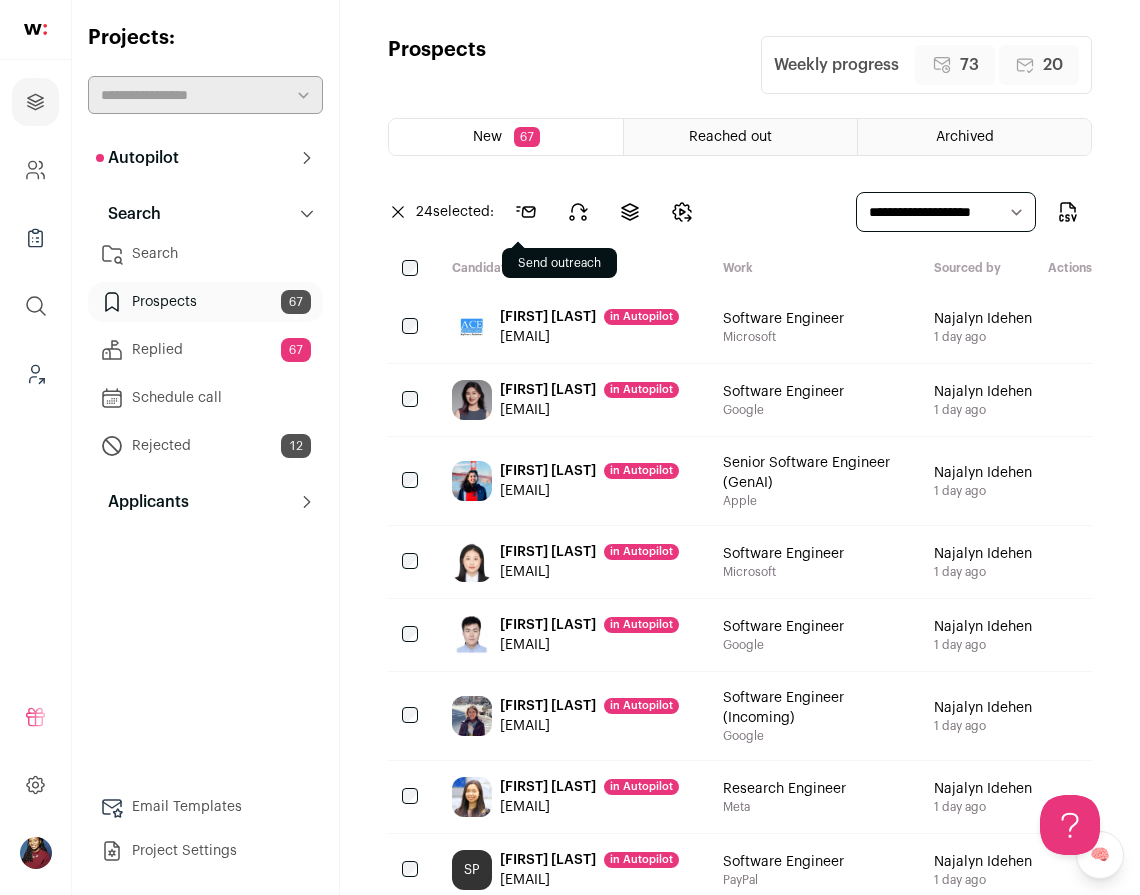 click 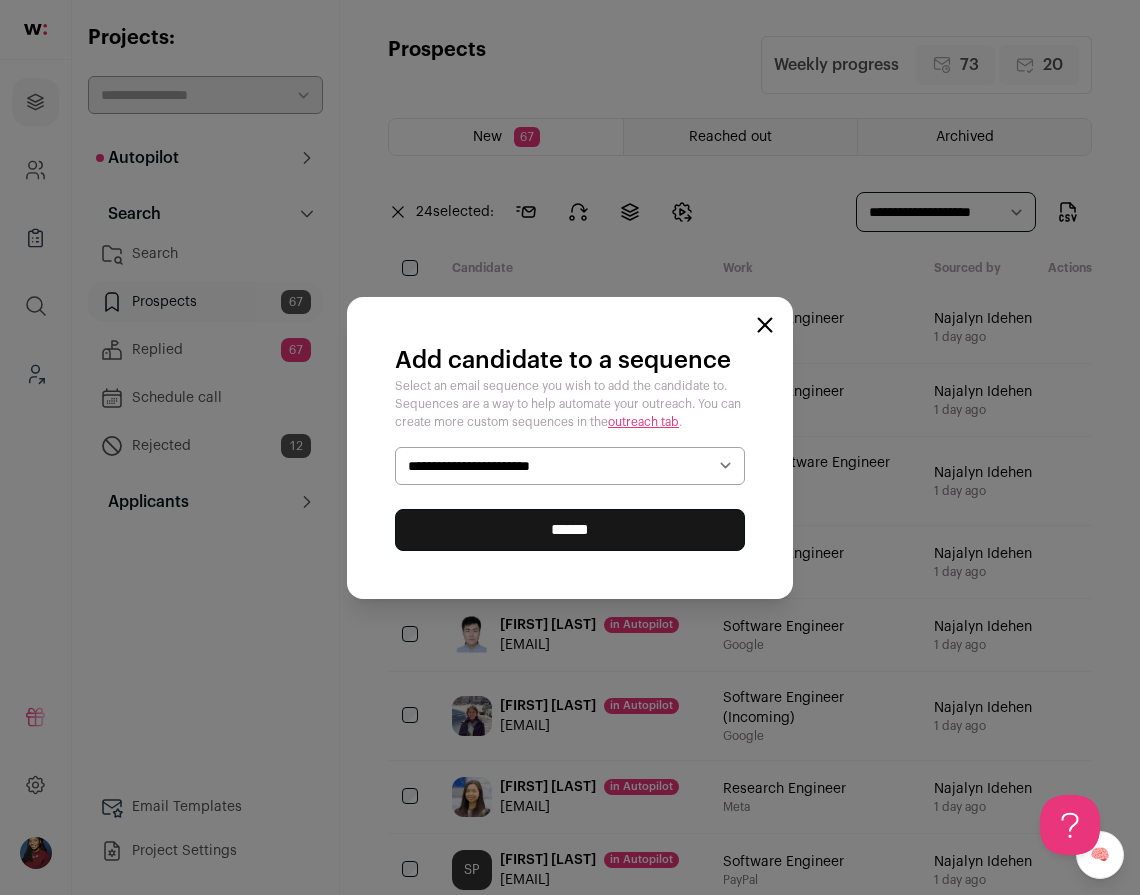 click on "**********" at bounding box center (570, 466) 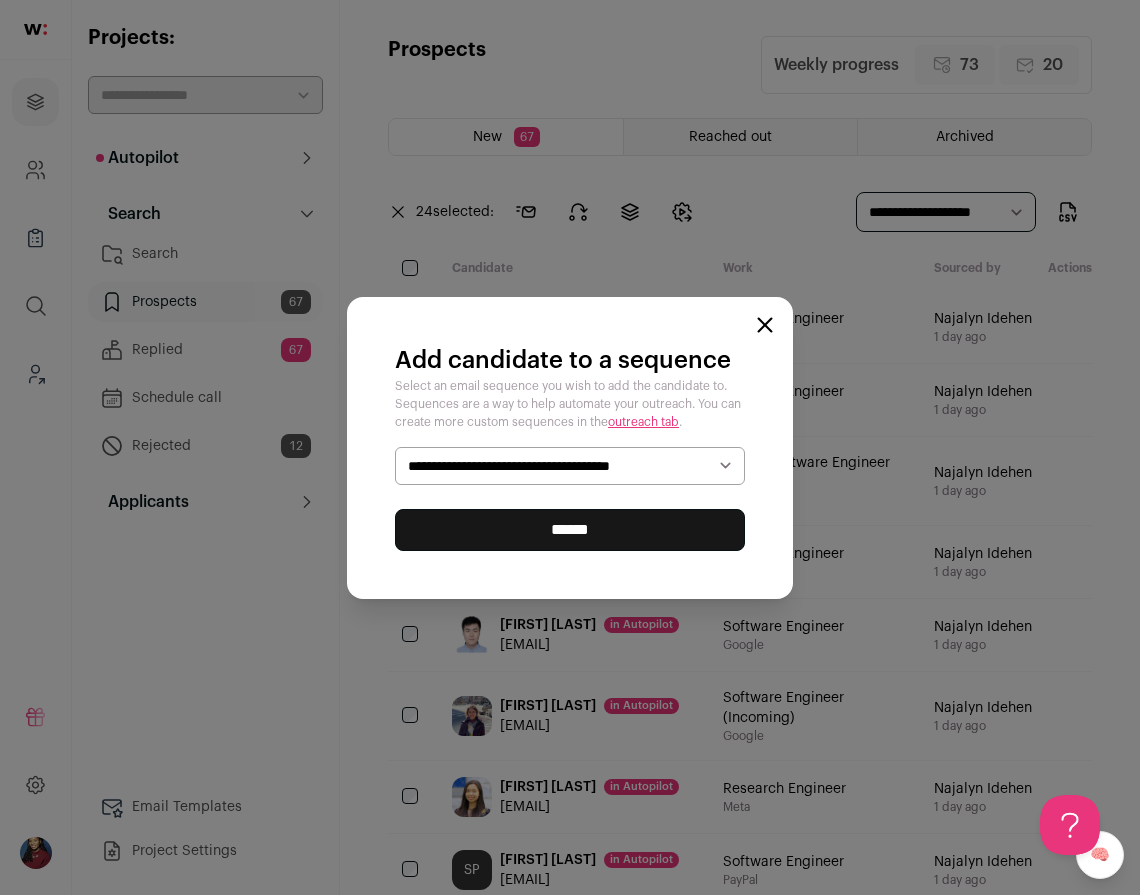 click on "******" at bounding box center [570, 530] 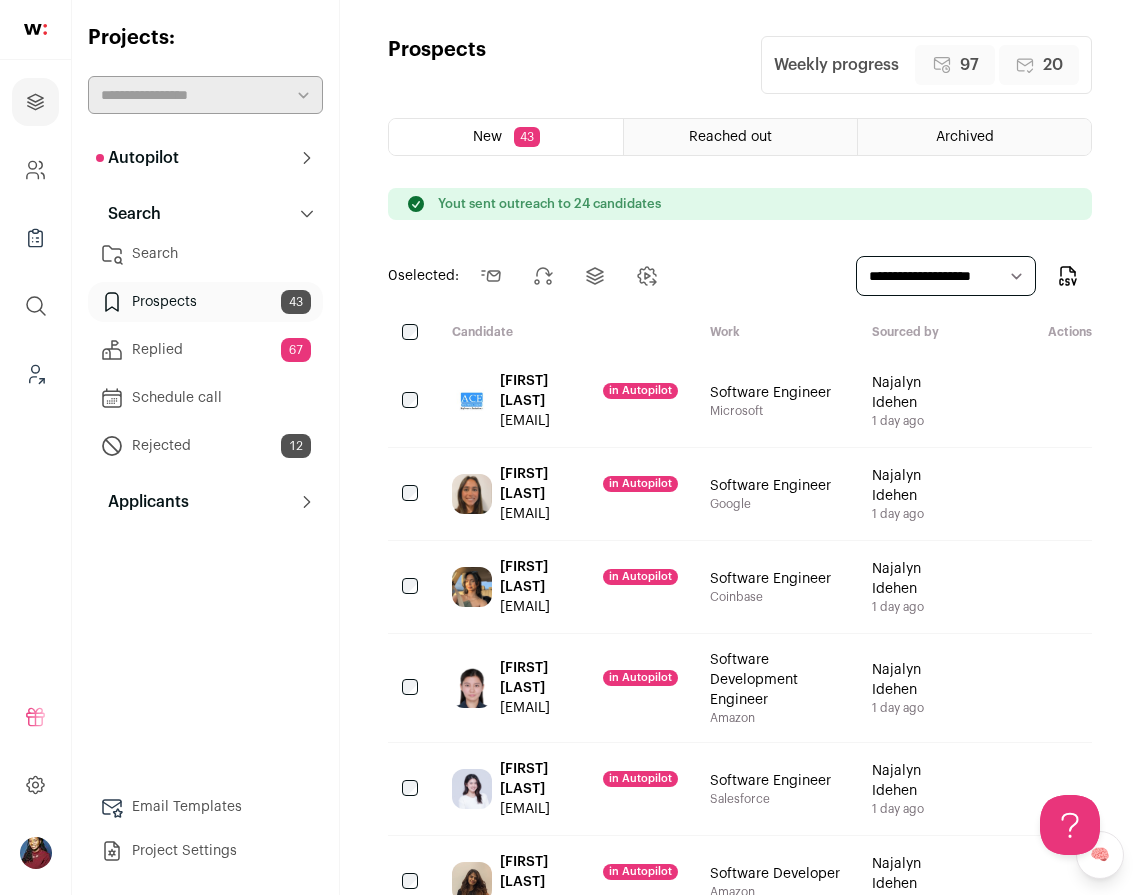 scroll, scrollTop: 0, scrollLeft: 0, axis: both 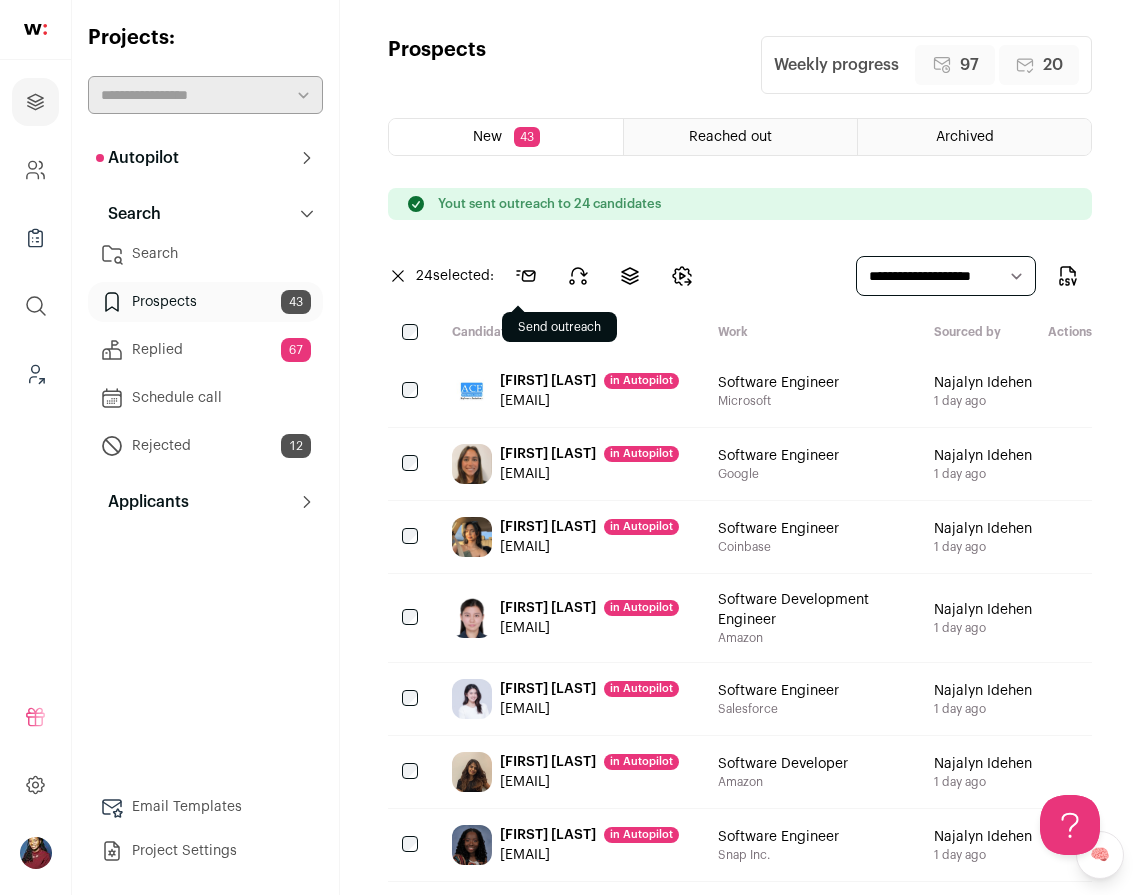 click 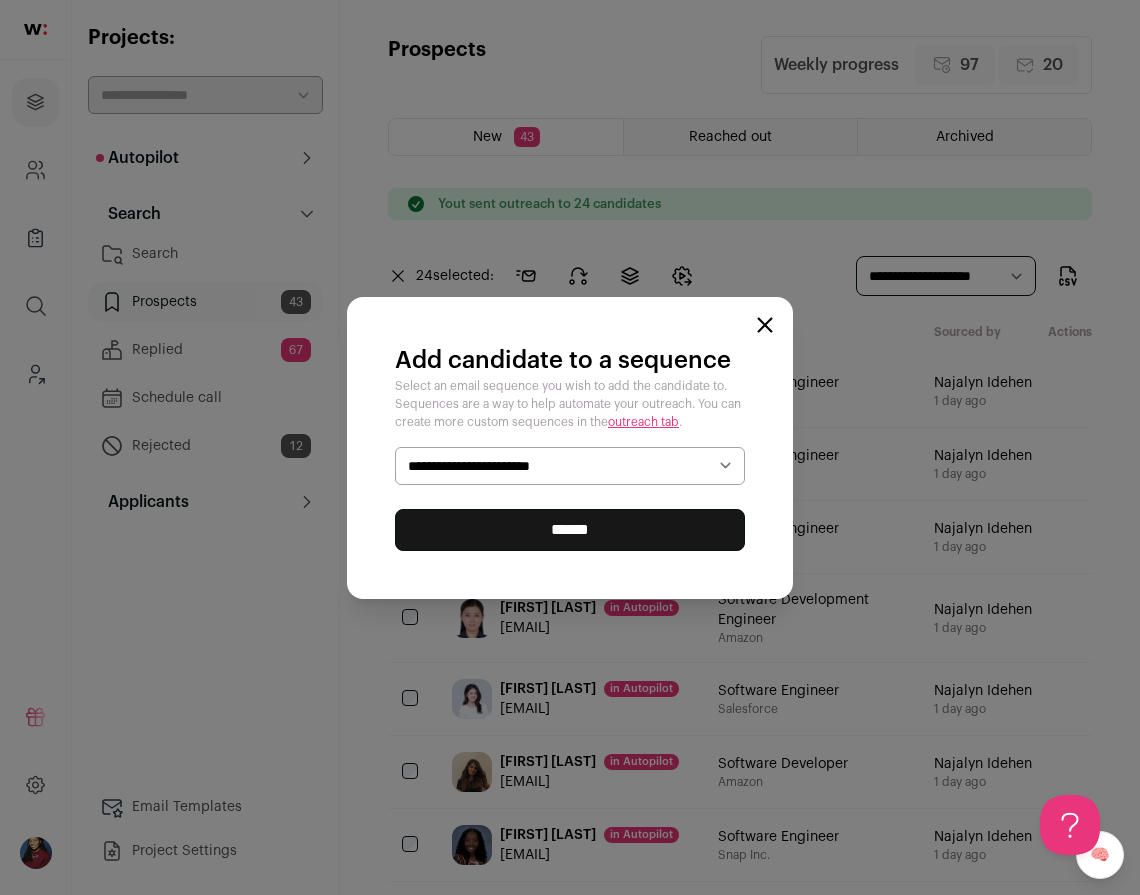 click on "**********" at bounding box center [570, 466] 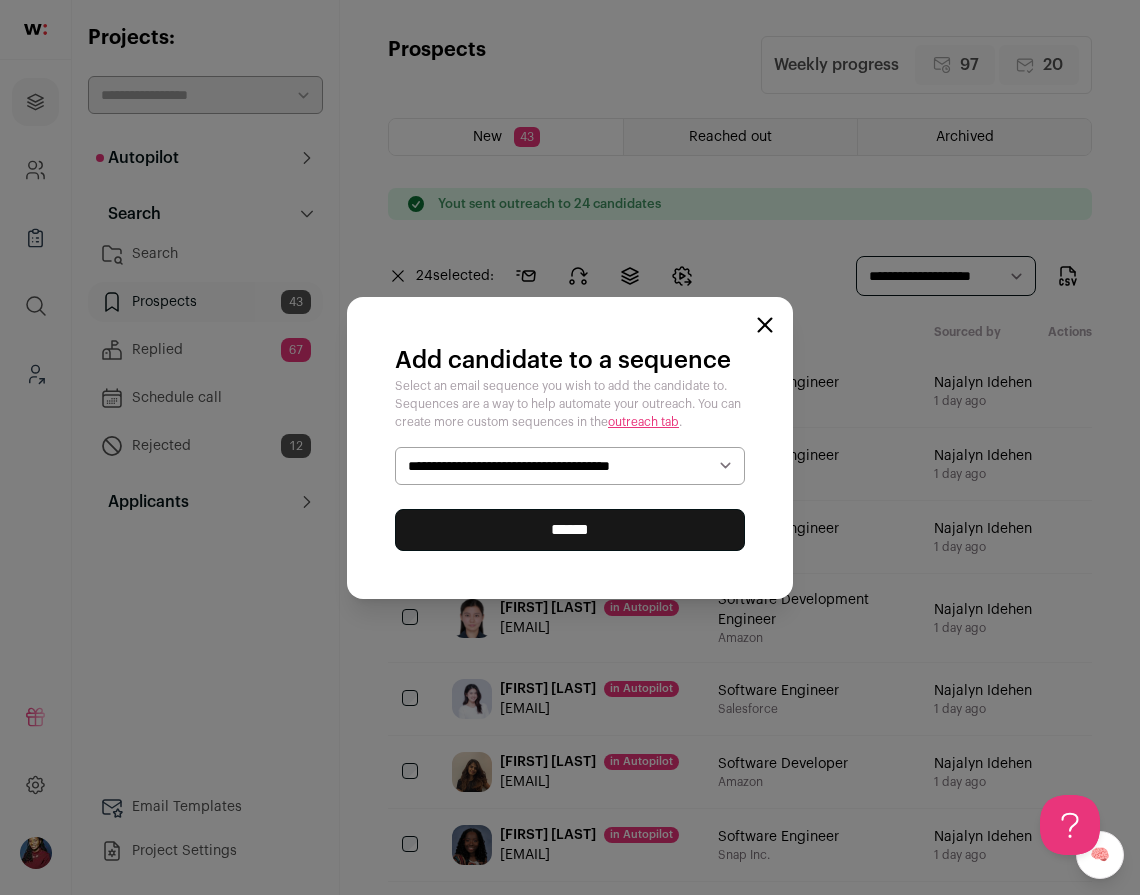 click on "******" at bounding box center [570, 530] 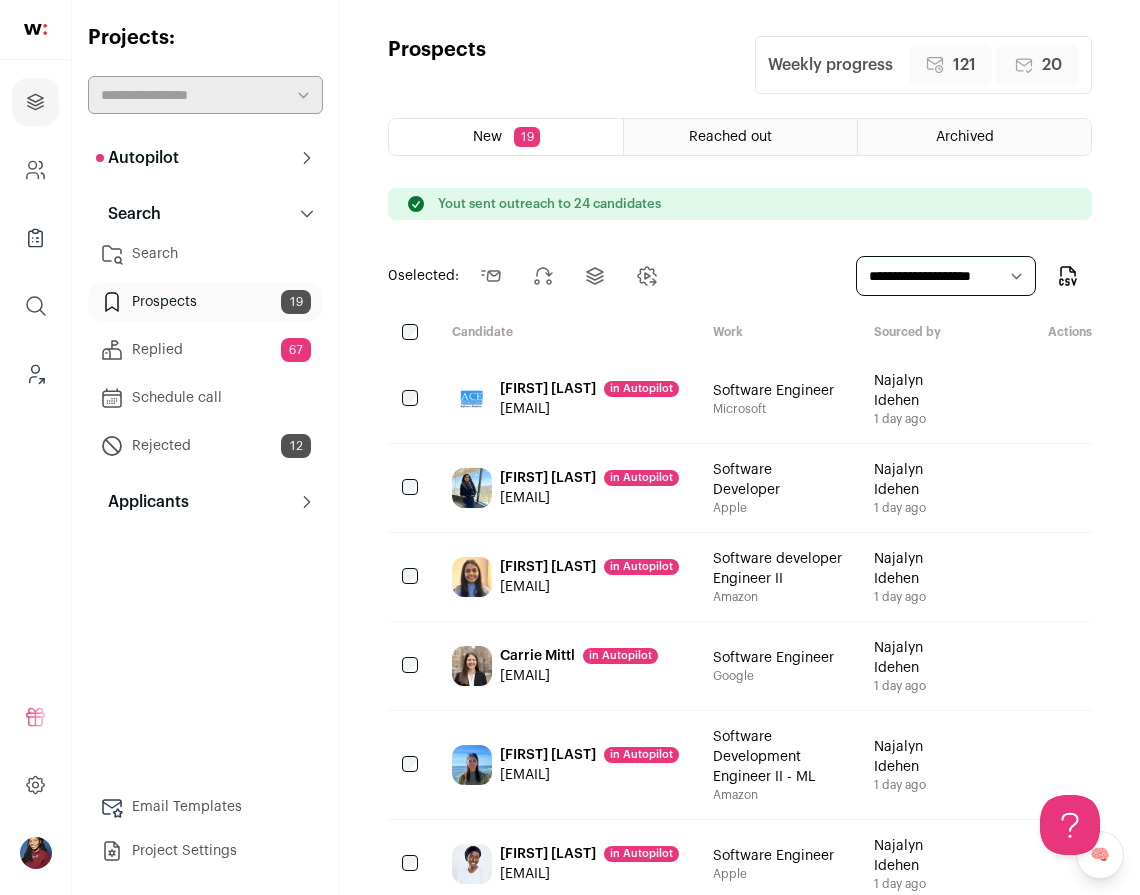 scroll, scrollTop: 0, scrollLeft: 0, axis: both 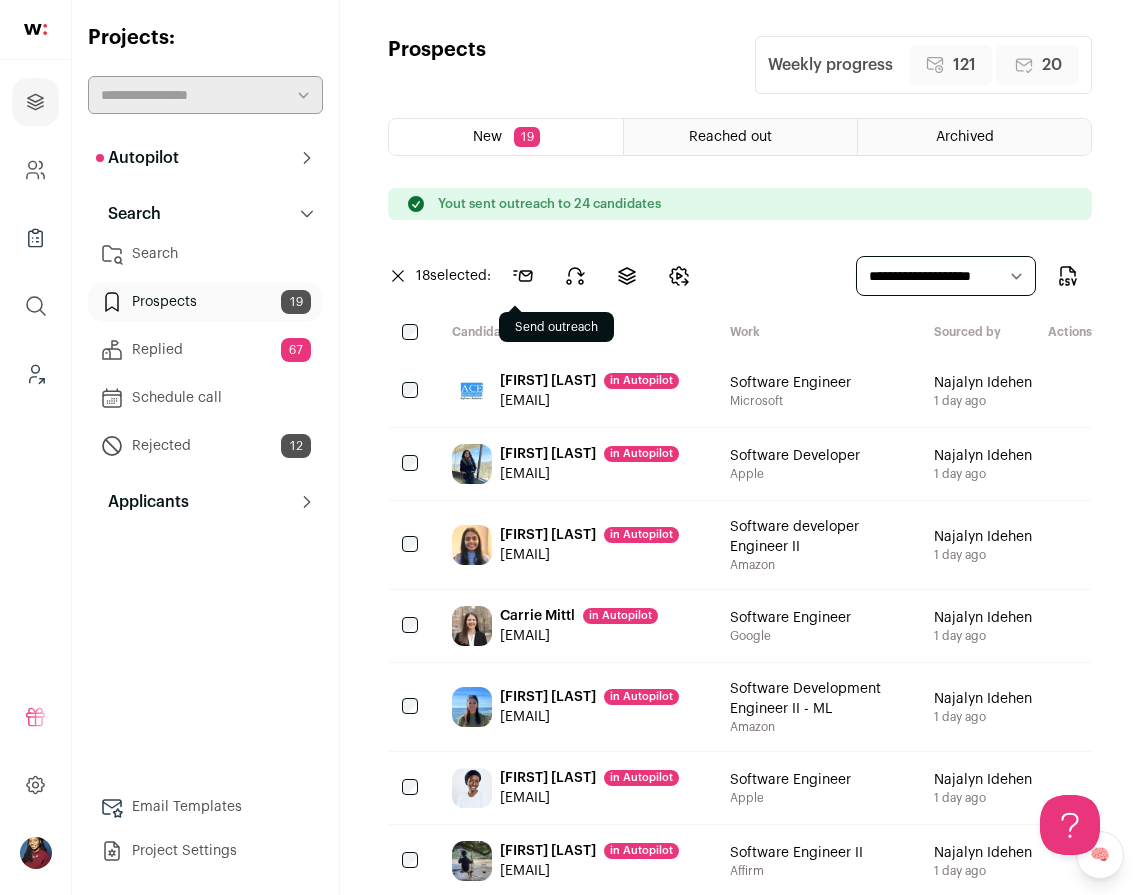 click 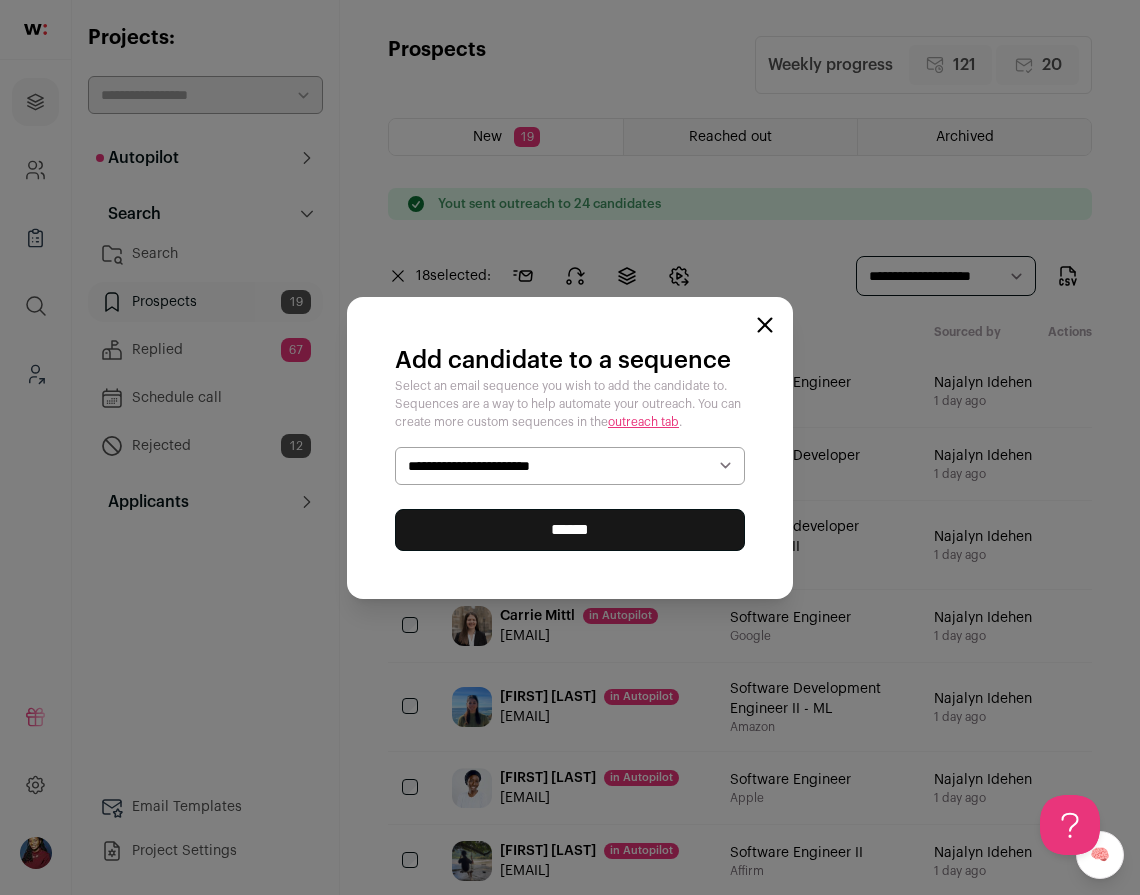 click on "**********" at bounding box center [570, 466] 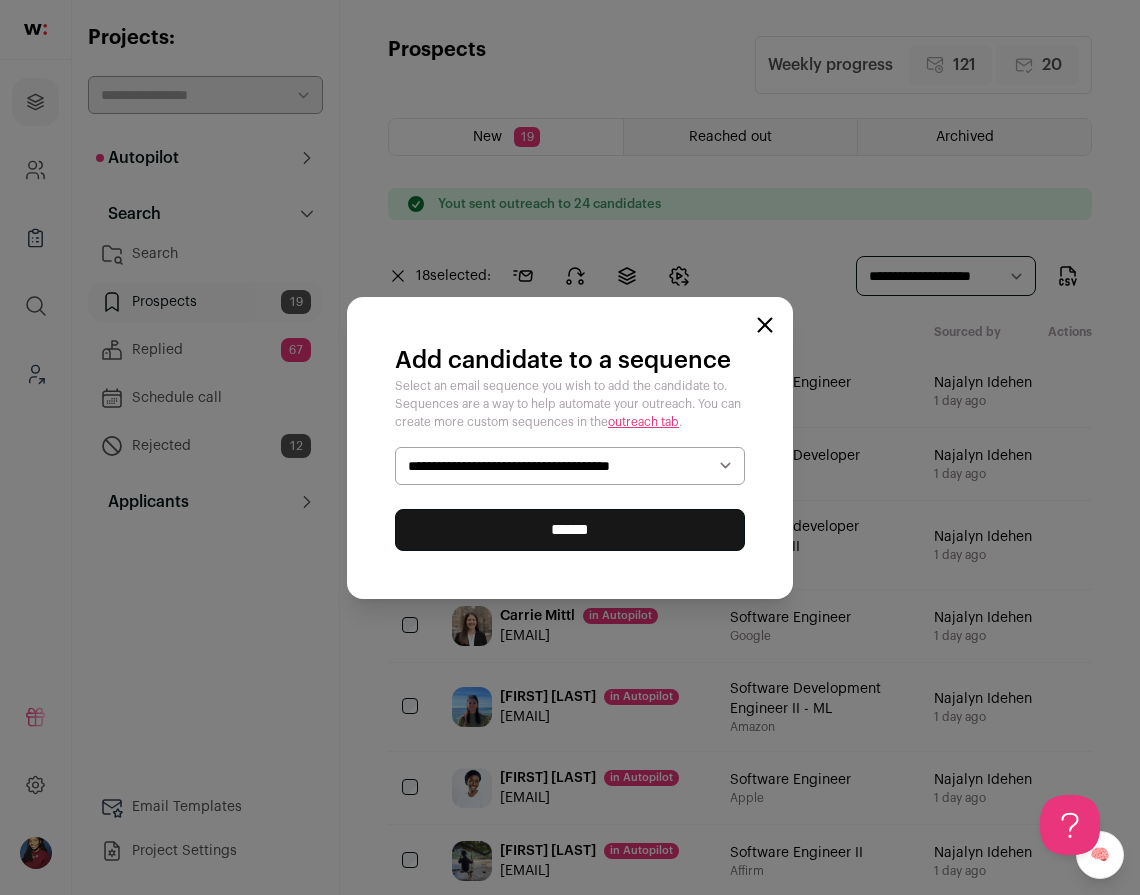click on "******" at bounding box center (570, 530) 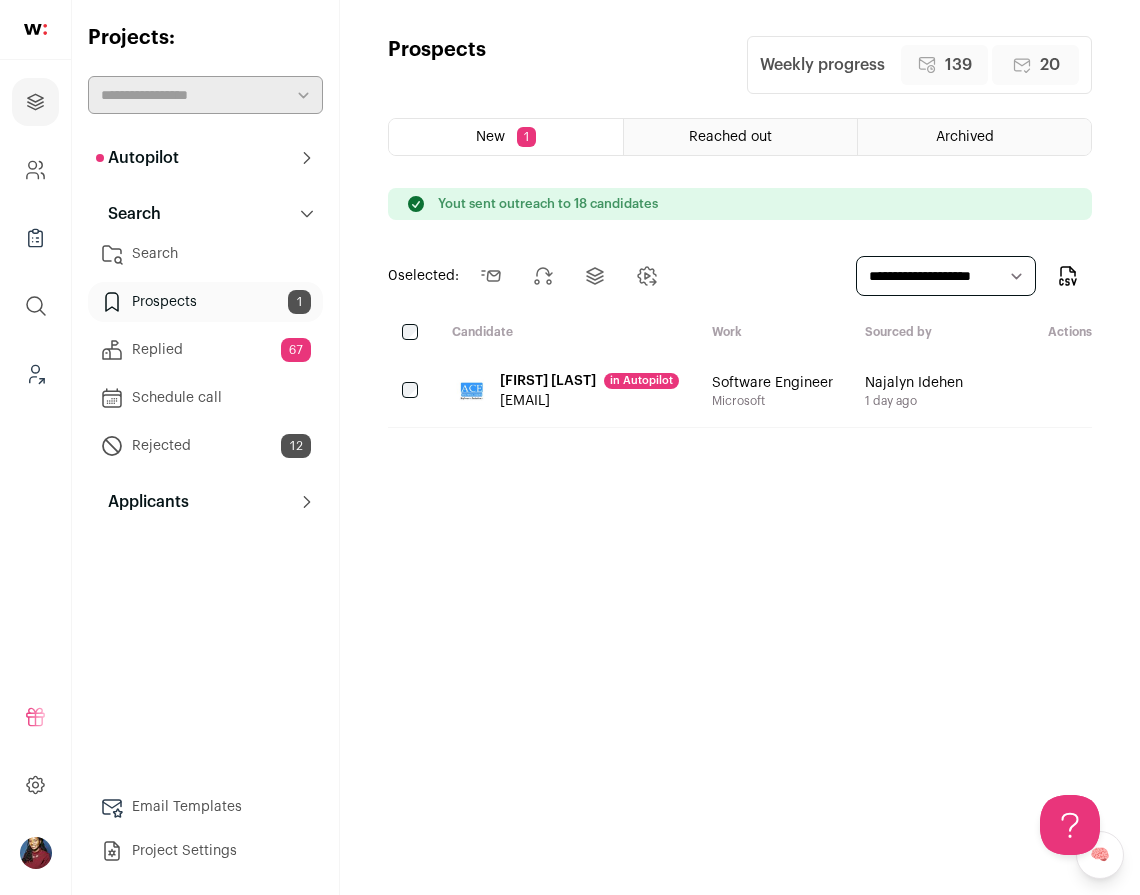 scroll, scrollTop: 0, scrollLeft: 0, axis: both 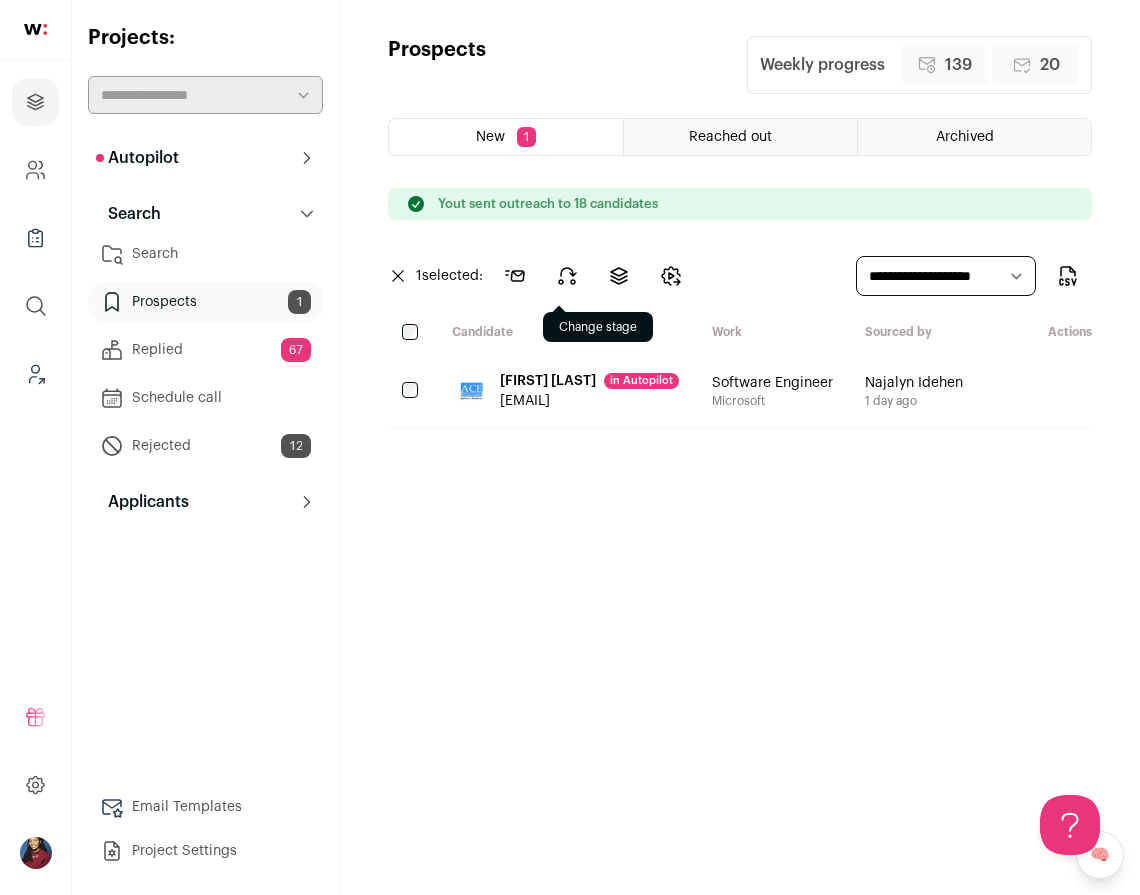 click 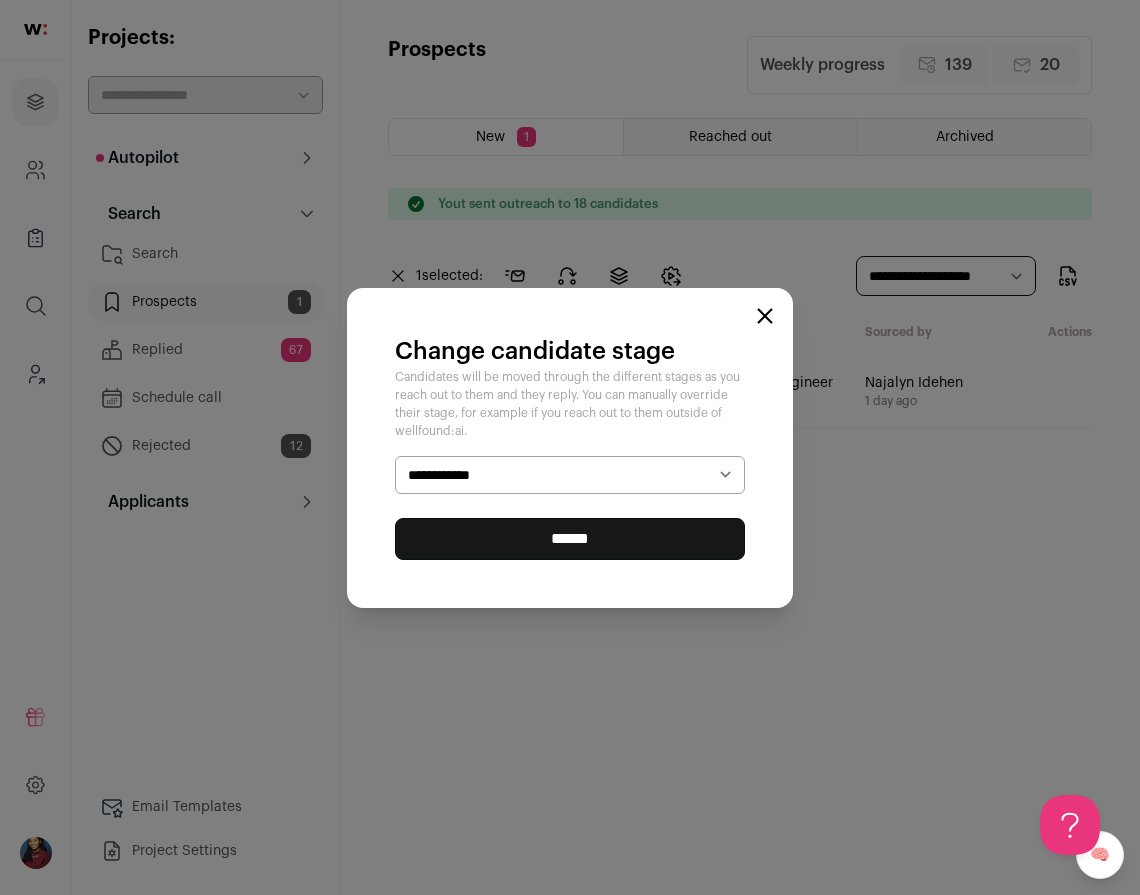 click on "**********" at bounding box center [570, 475] 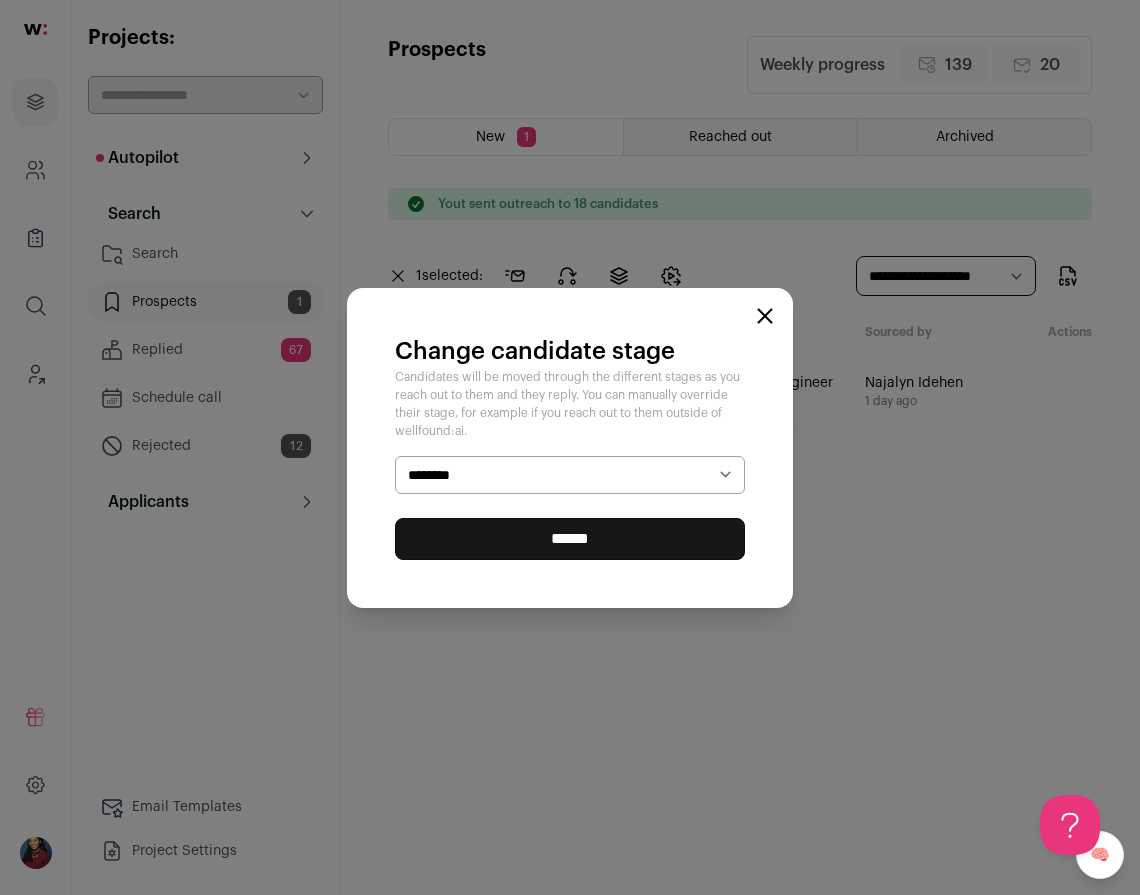 click on "******" at bounding box center (570, 539) 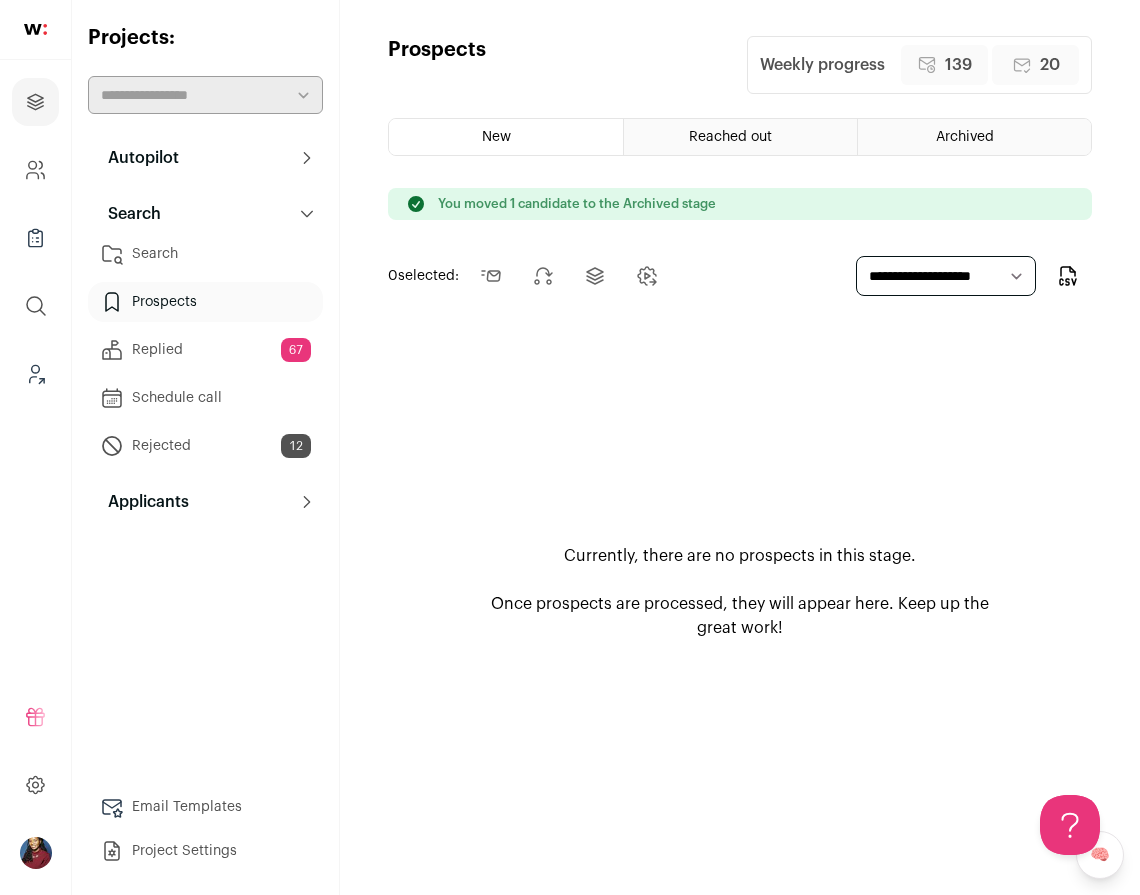scroll, scrollTop: 0, scrollLeft: 0, axis: both 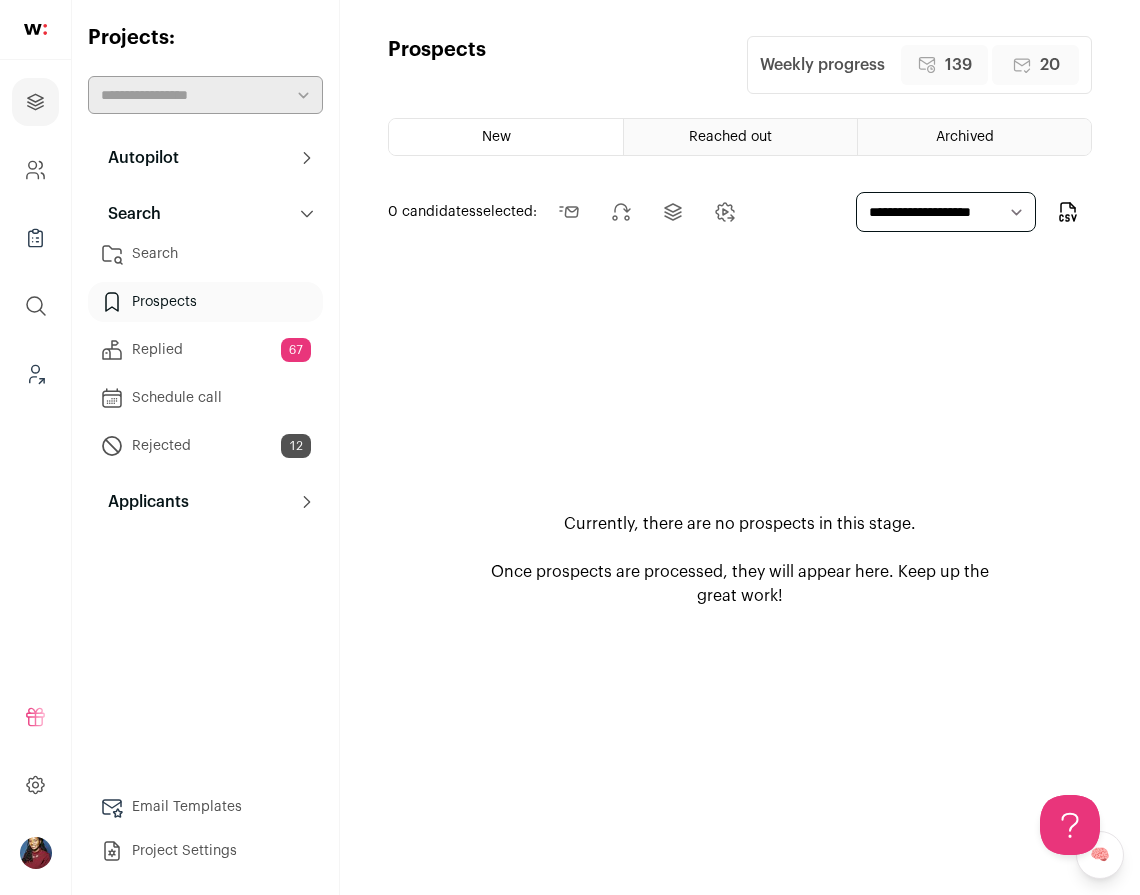 click on "Search" at bounding box center [205, 254] 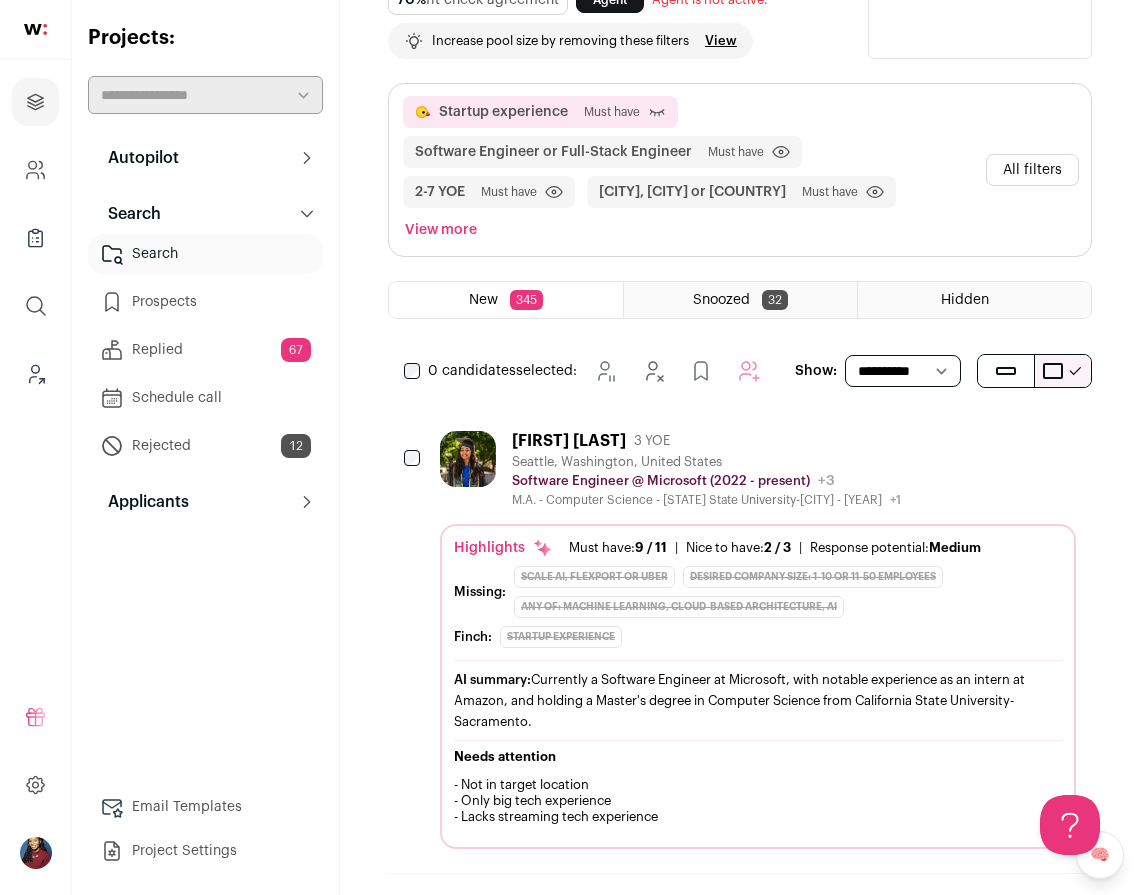 scroll, scrollTop: 163, scrollLeft: 0, axis: vertical 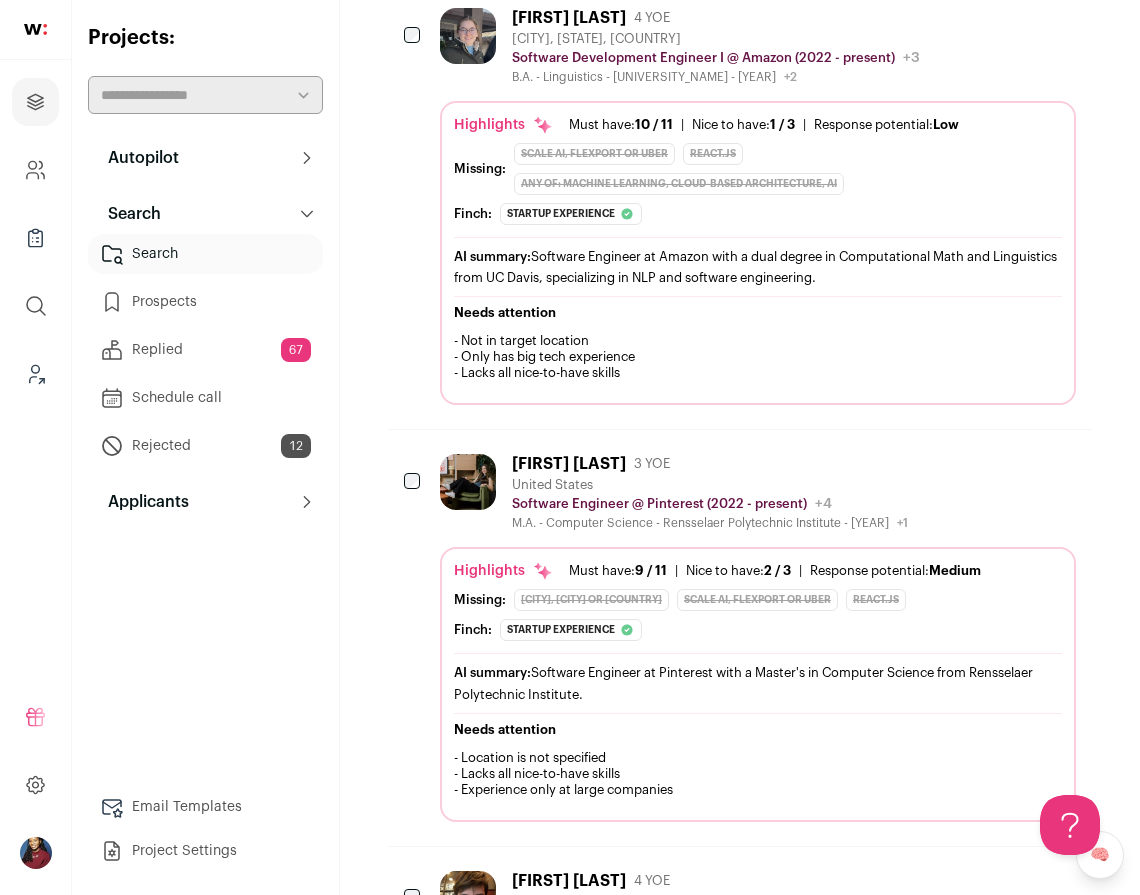 click at bounding box center [414, 36] 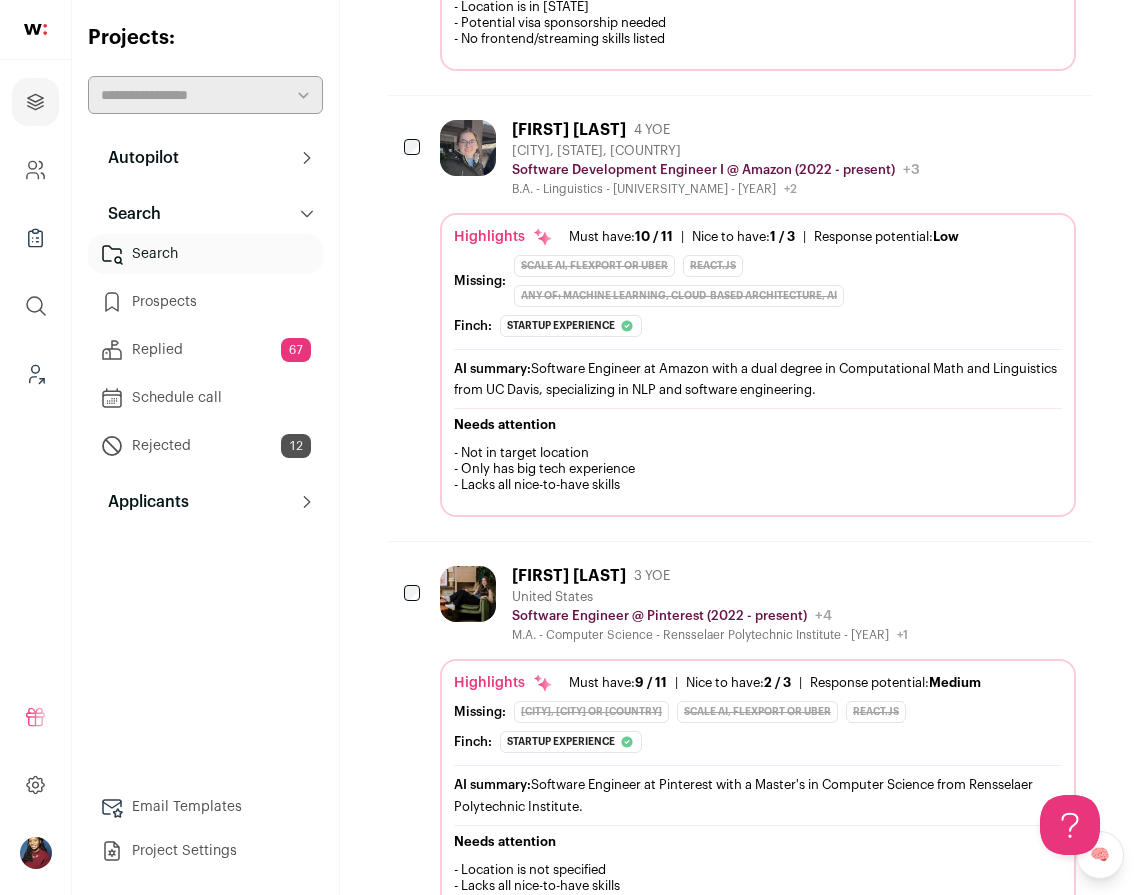 scroll, scrollTop: 11664, scrollLeft: 0, axis: vertical 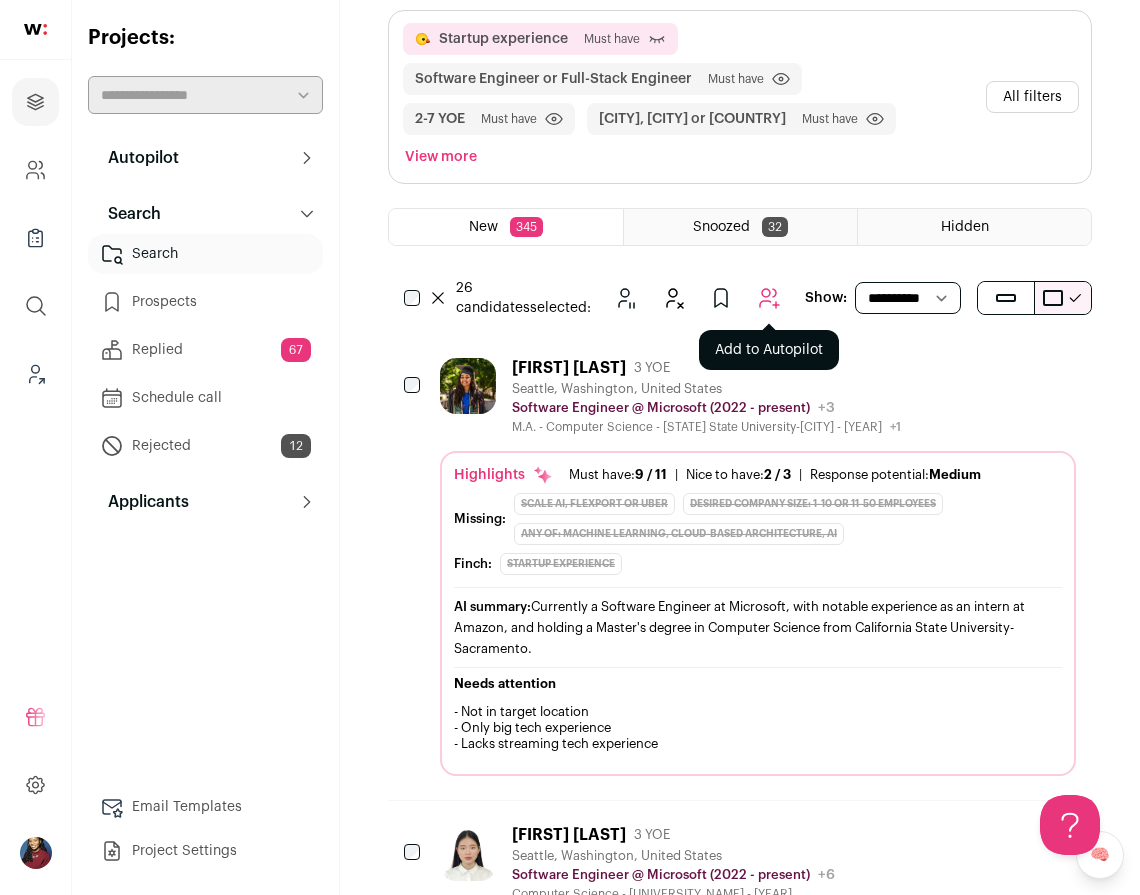 click 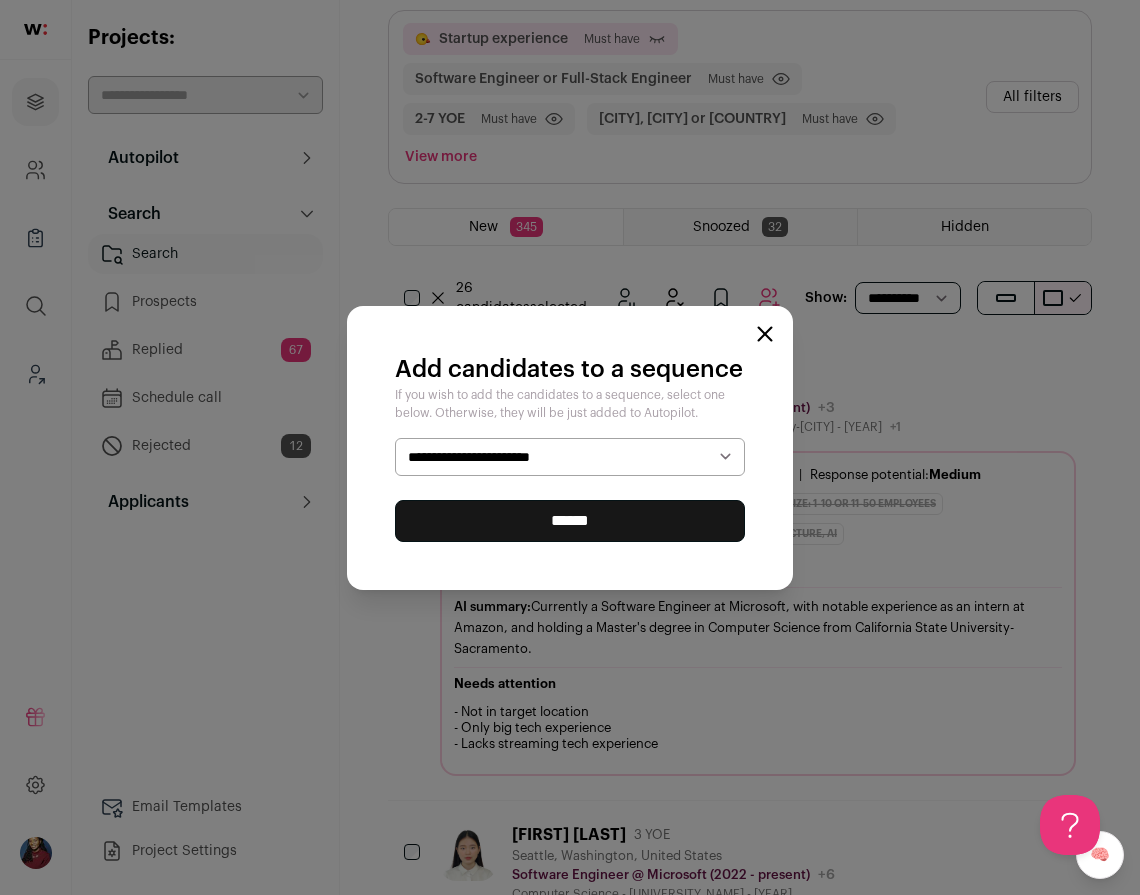 select on "*****" 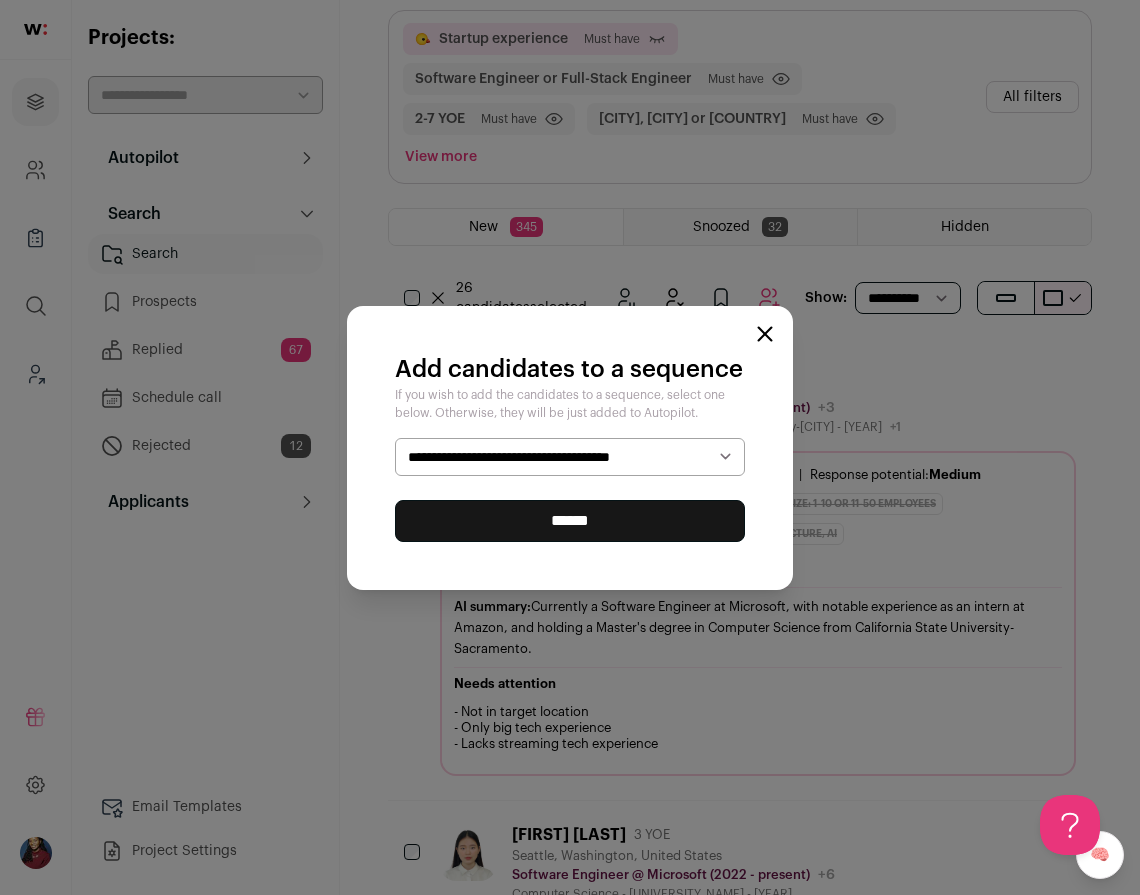 click on "******" at bounding box center (570, 521) 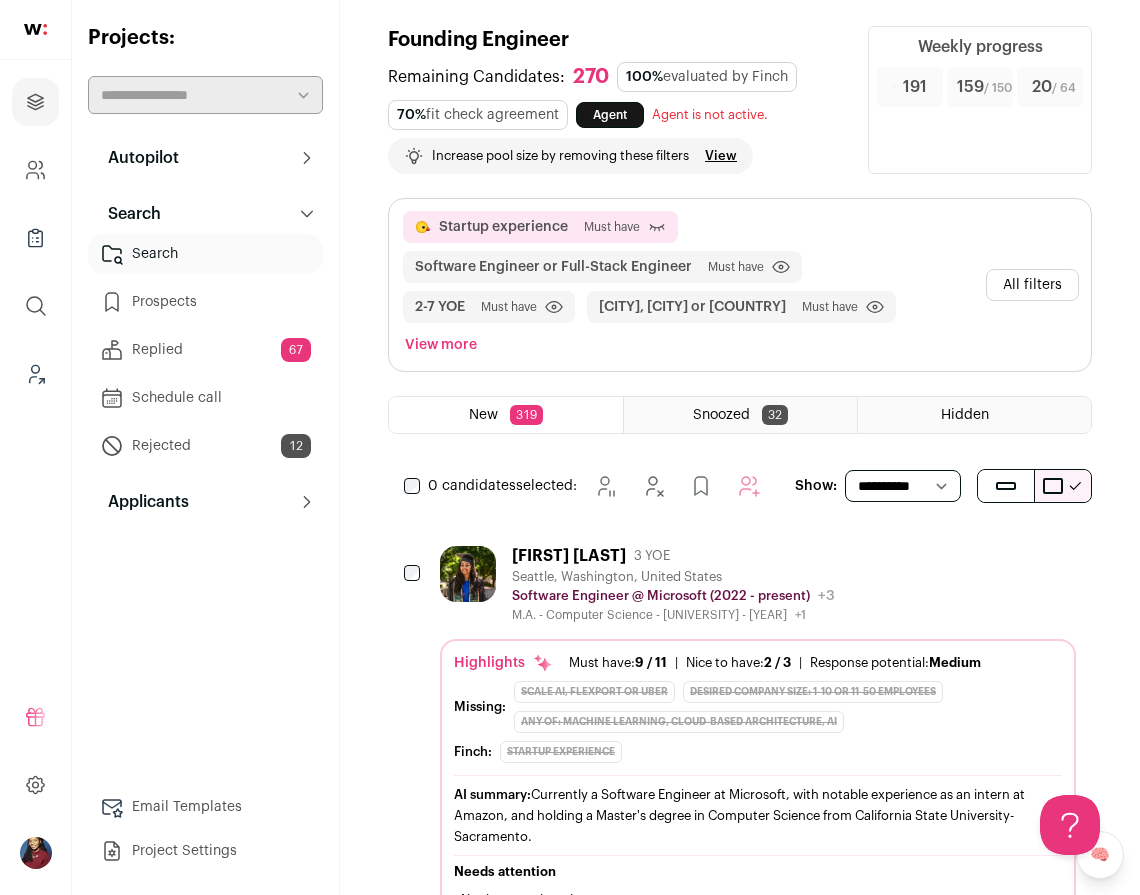 scroll, scrollTop: 0, scrollLeft: 0, axis: both 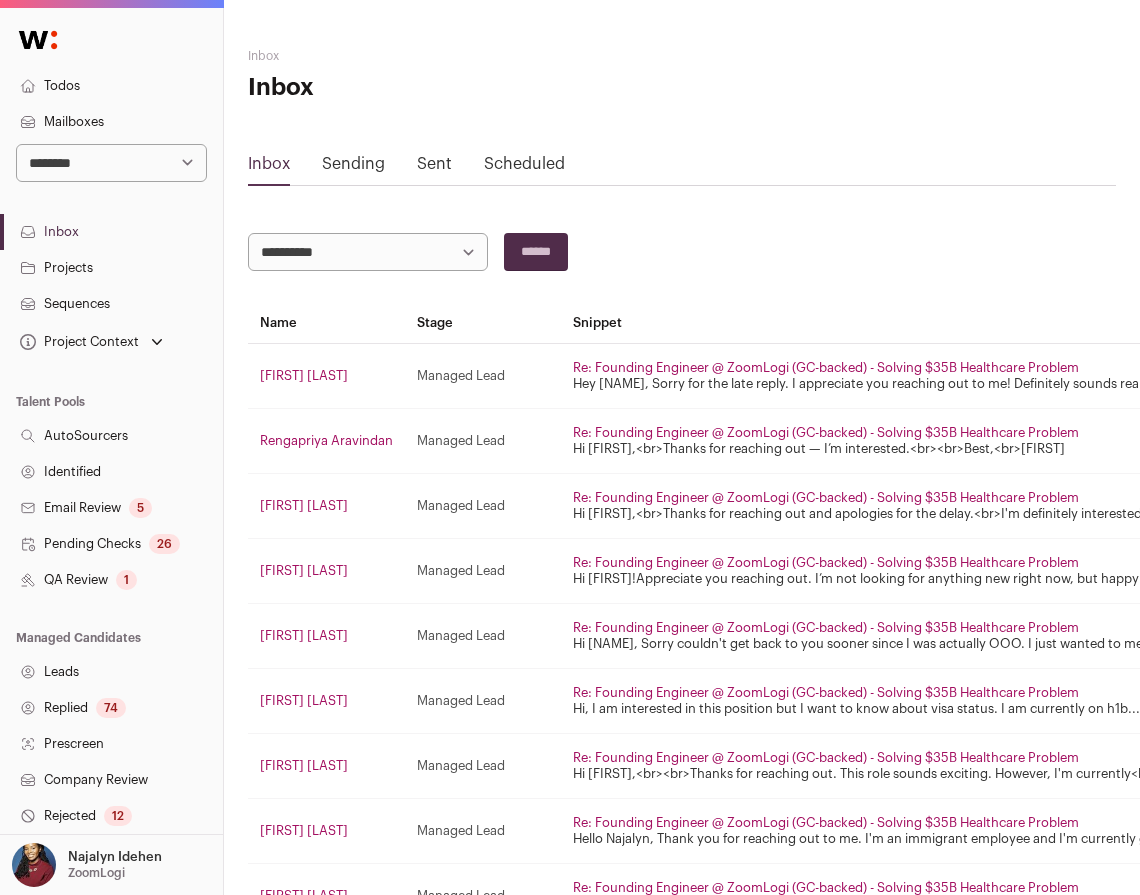 click on "Najalyn Idehen
ZoomLogi" at bounding box center (87, 865) 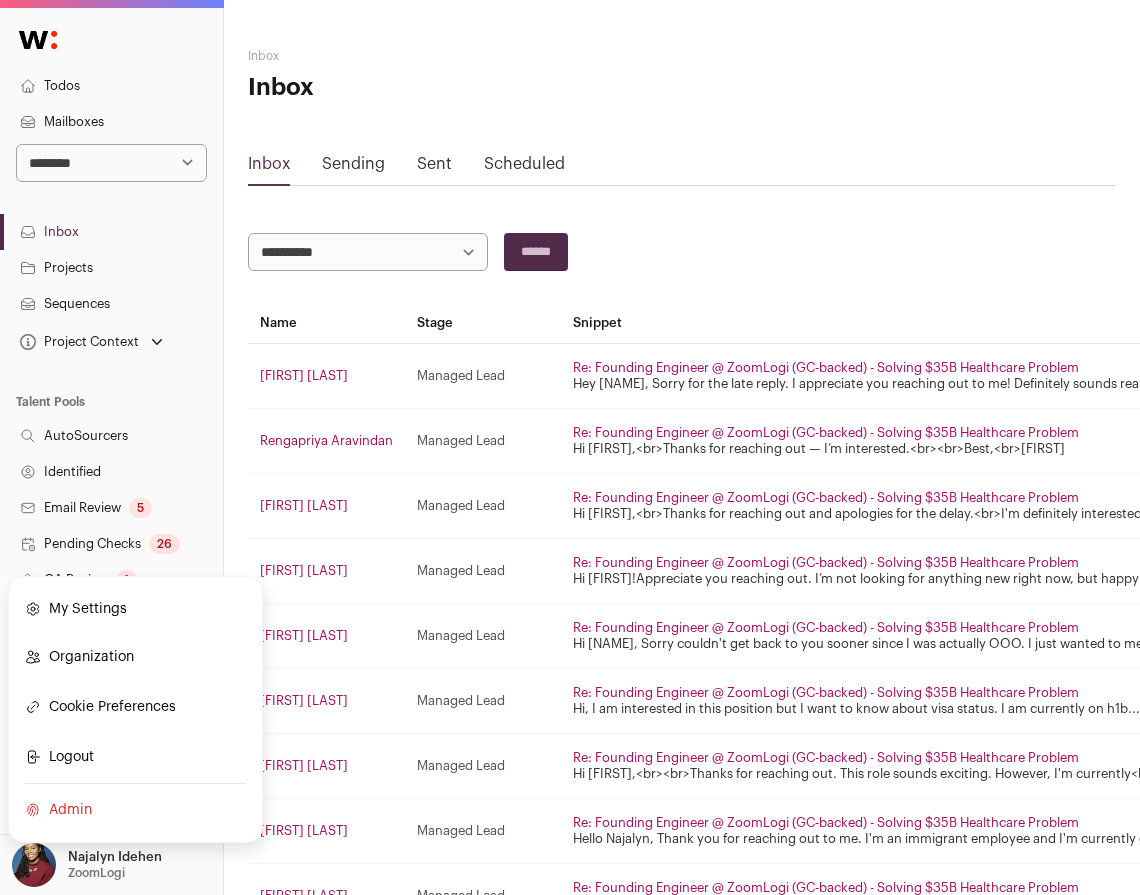 click on "Admin" at bounding box center [135, 810] 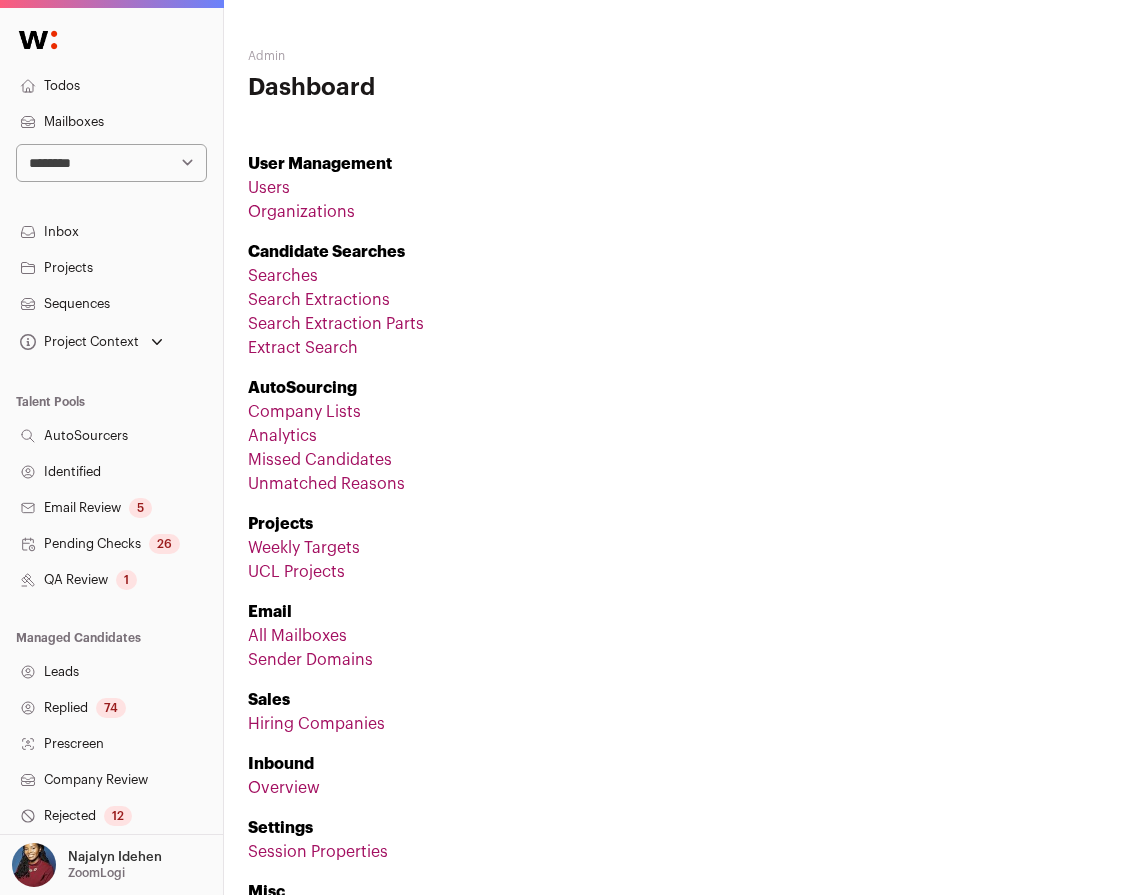 click on "Organizations" at bounding box center (682, 212) 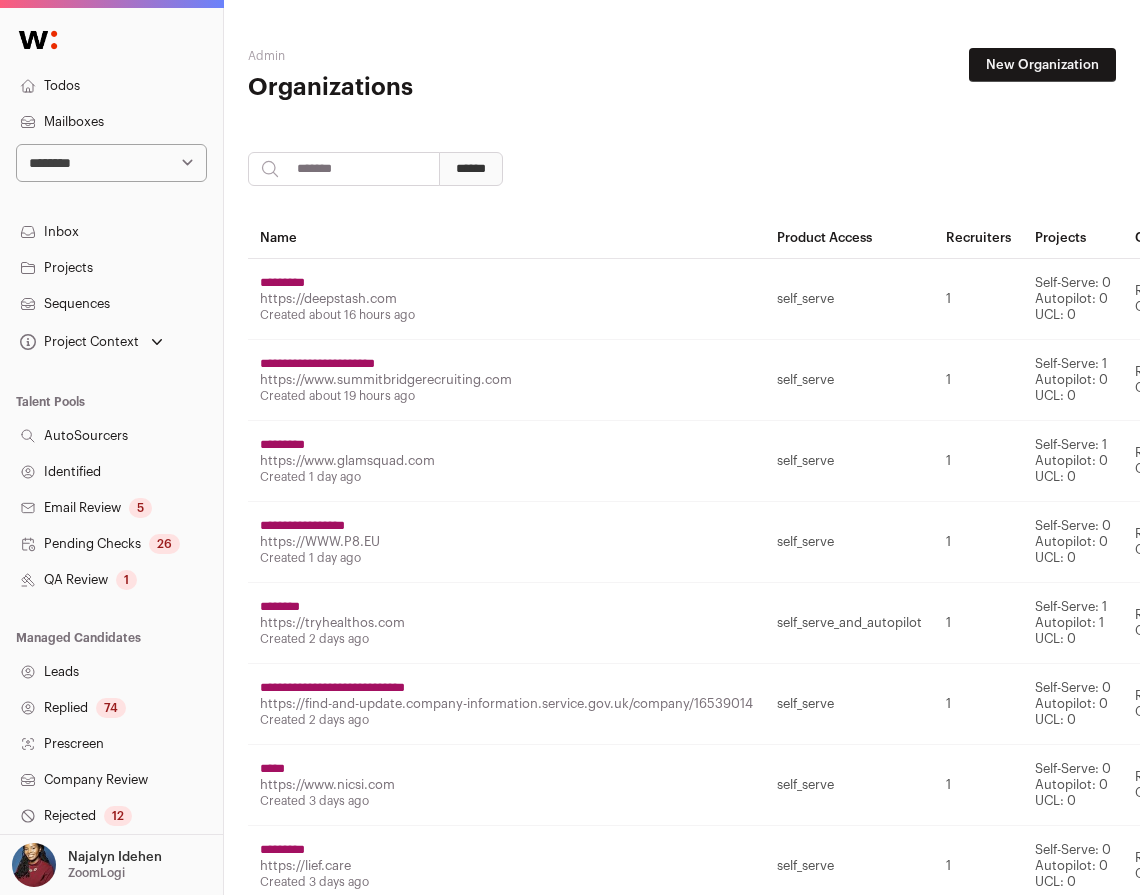 click at bounding box center (344, 169) 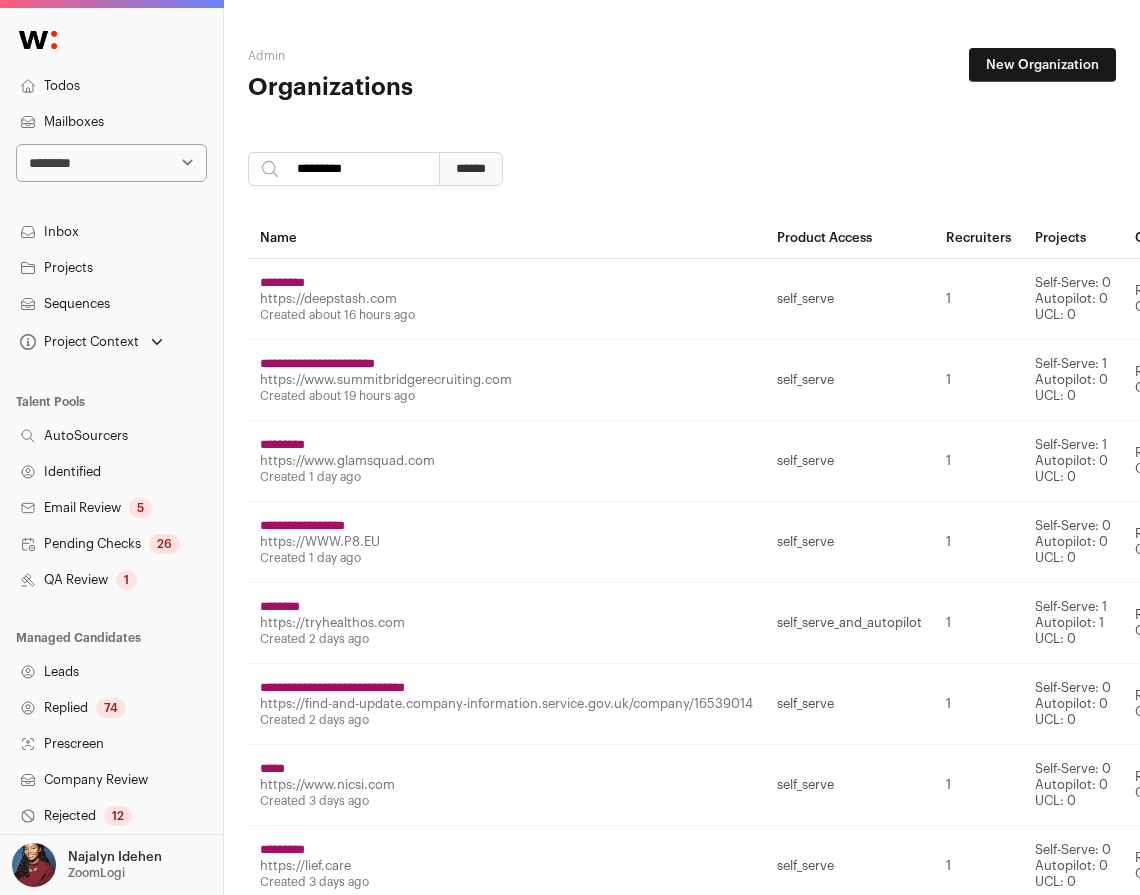 type on "*********" 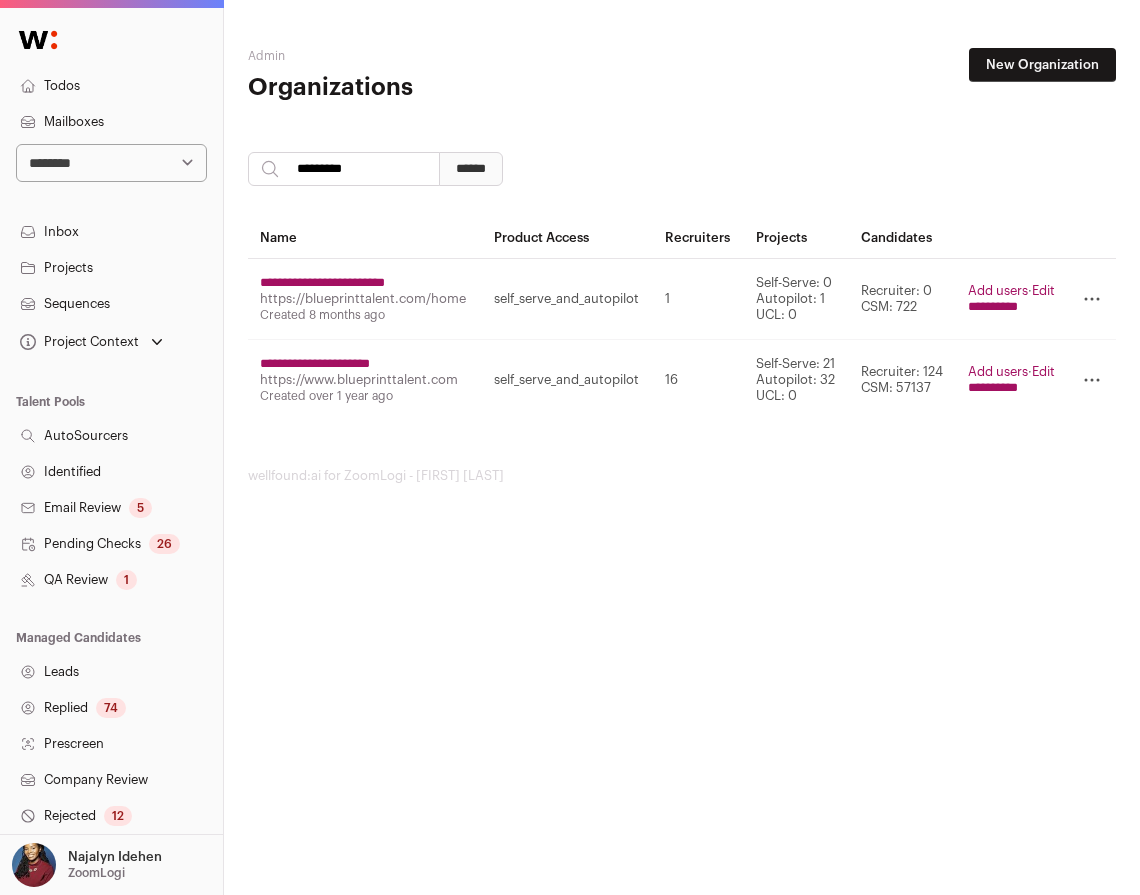 click on "**********" at bounding box center [993, 388] 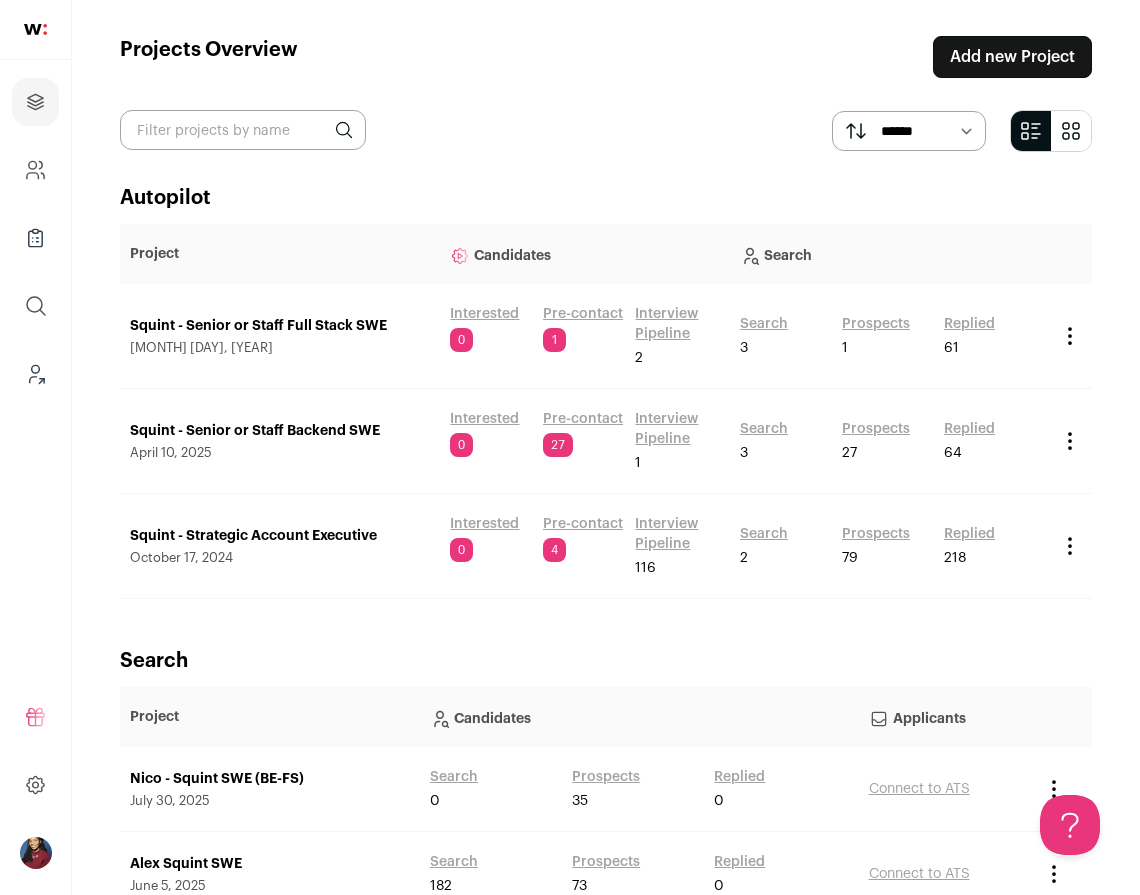 scroll, scrollTop: 0, scrollLeft: 0, axis: both 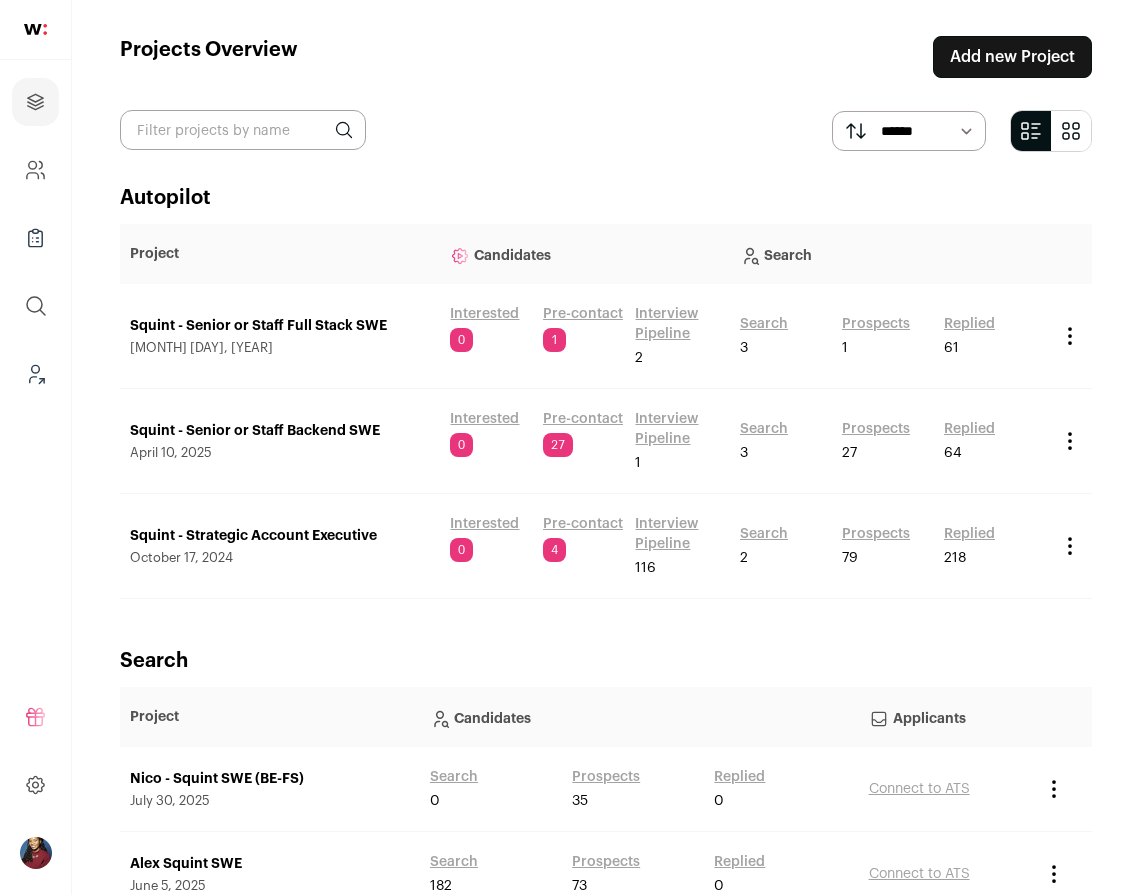click on "Prospects" at bounding box center [876, 429] 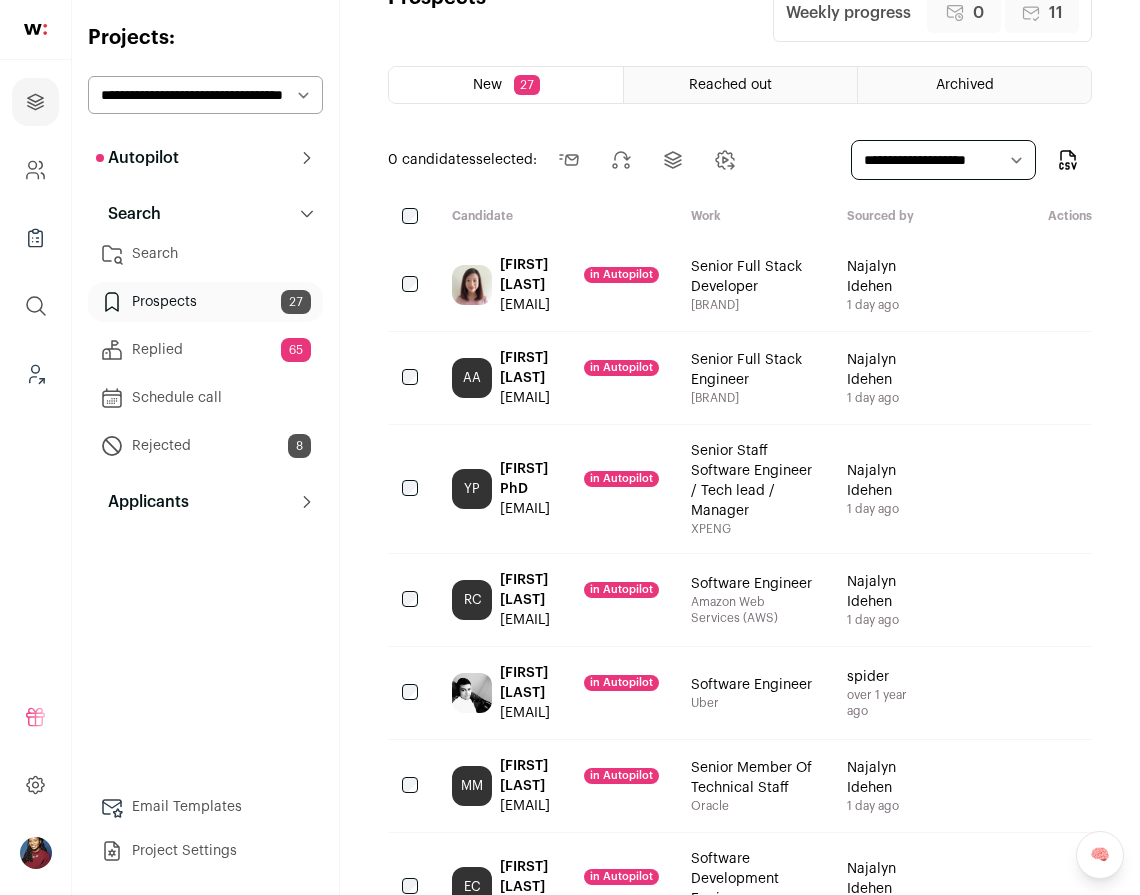 scroll, scrollTop: 43, scrollLeft: 0, axis: vertical 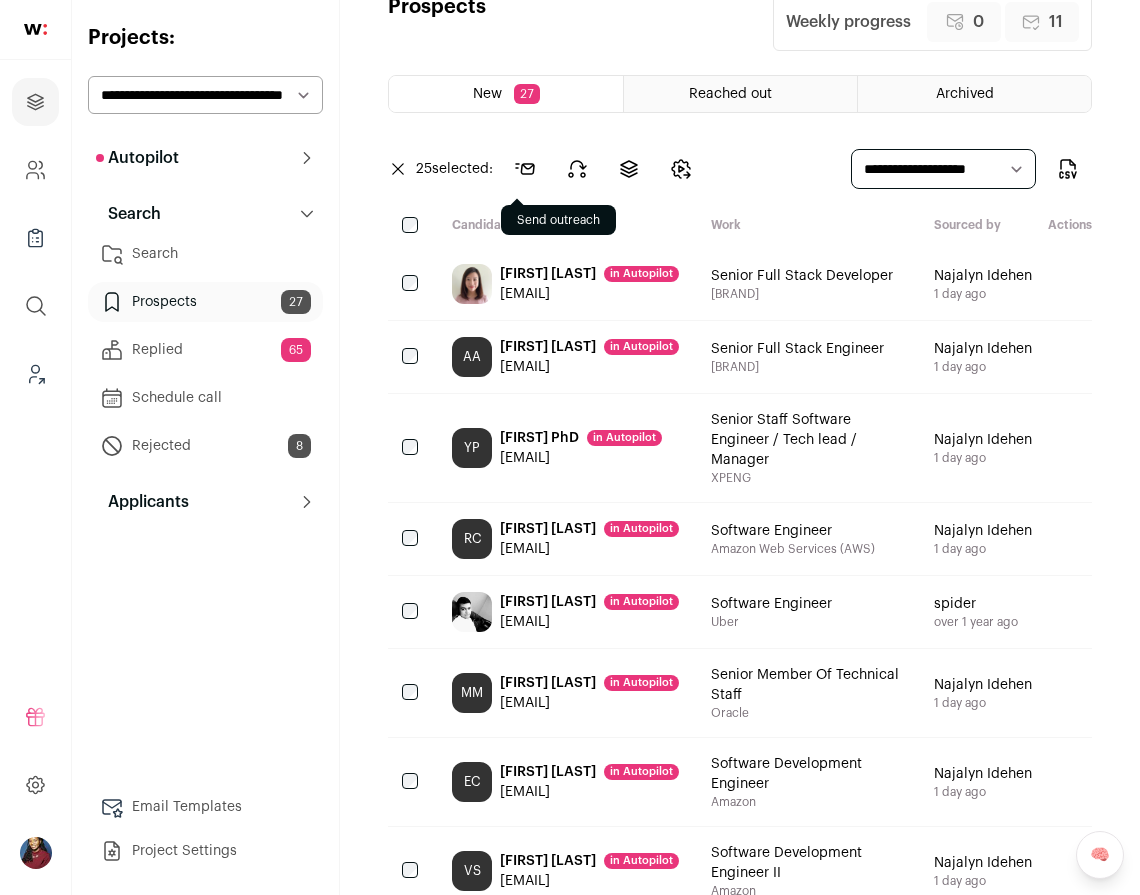 click 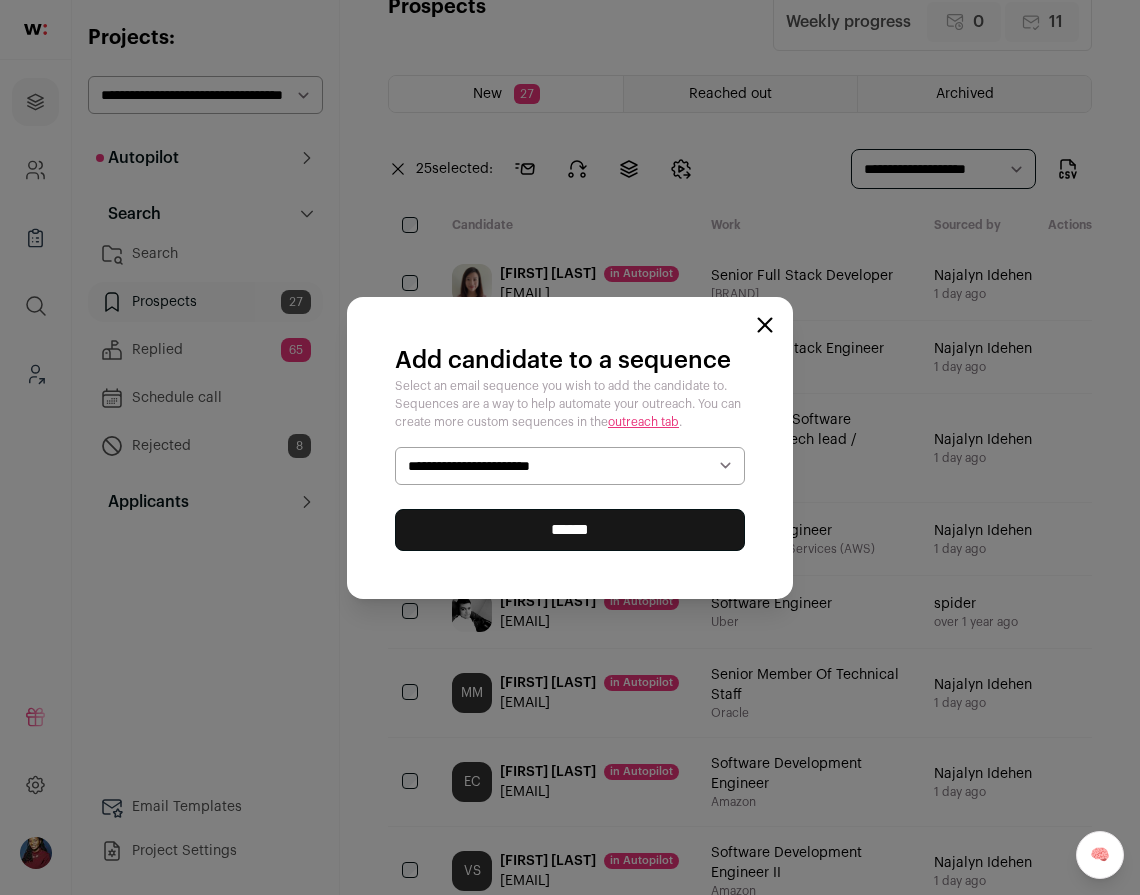 click on "**********" at bounding box center (570, 466) 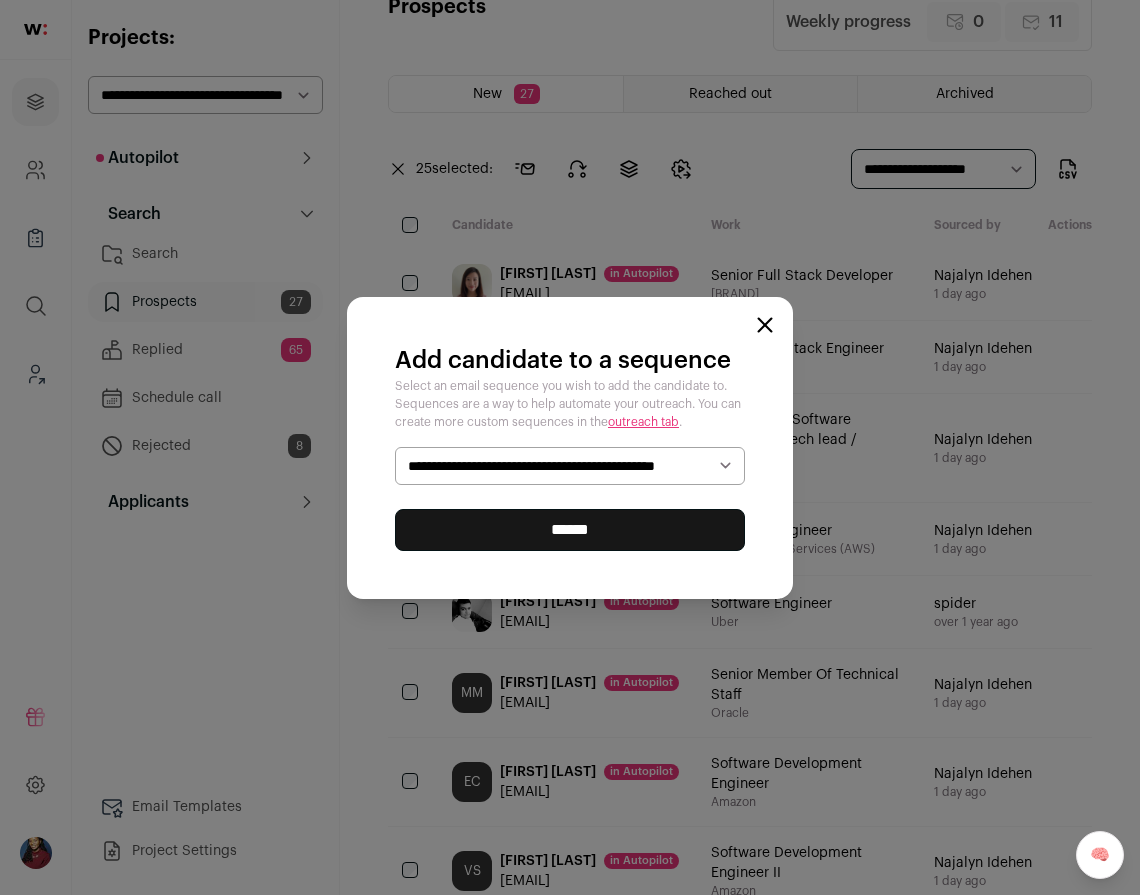 click on "******" at bounding box center (570, 530) 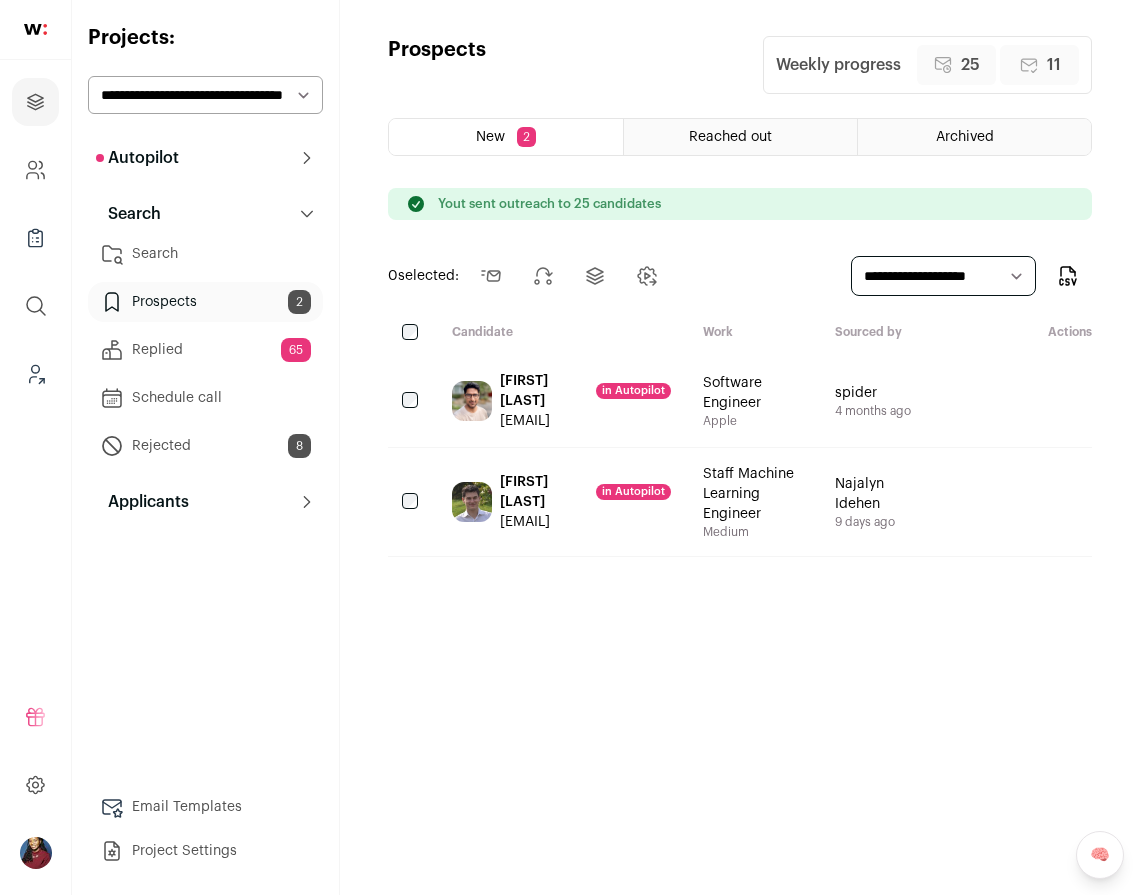 scroll, scrollTop: 0, scrollLeft: 0, axis: both 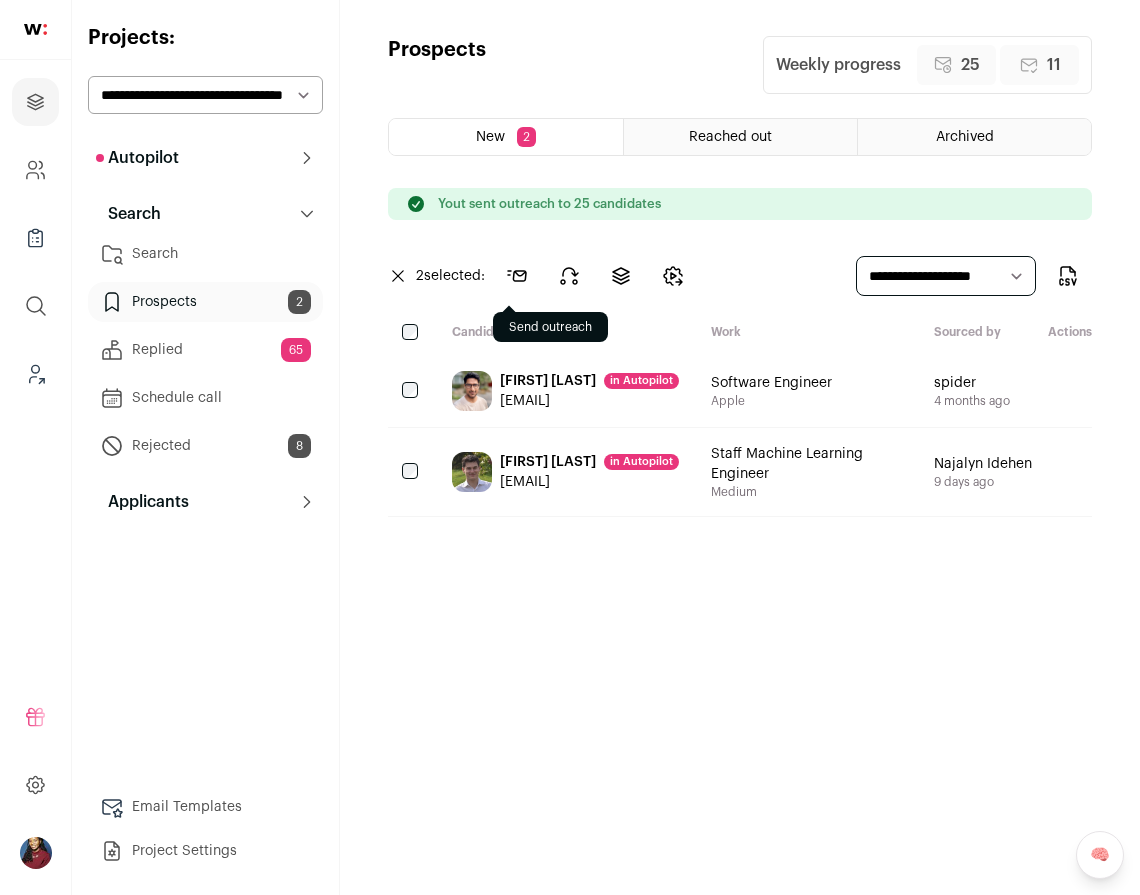 click 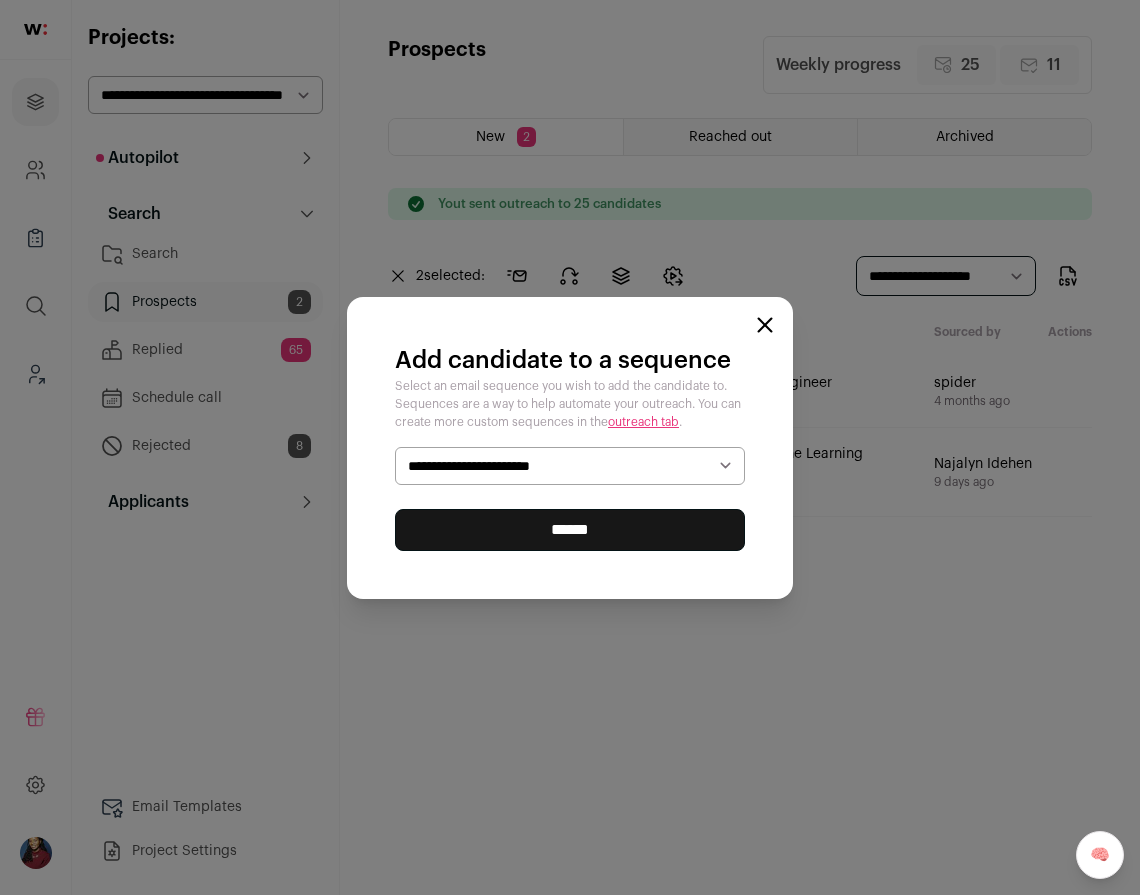 click on "**********" at bounding box center (570, 466) 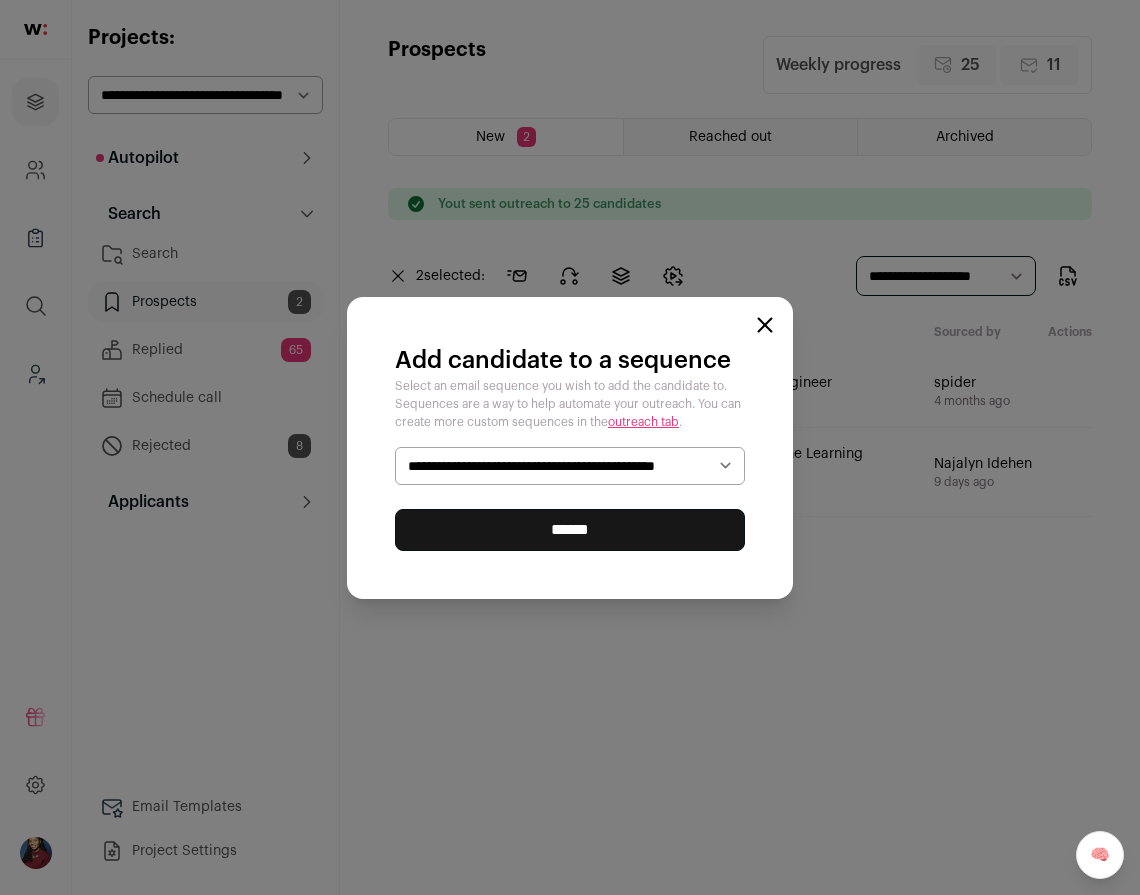 click on "******" at bounding box center (570, 530) 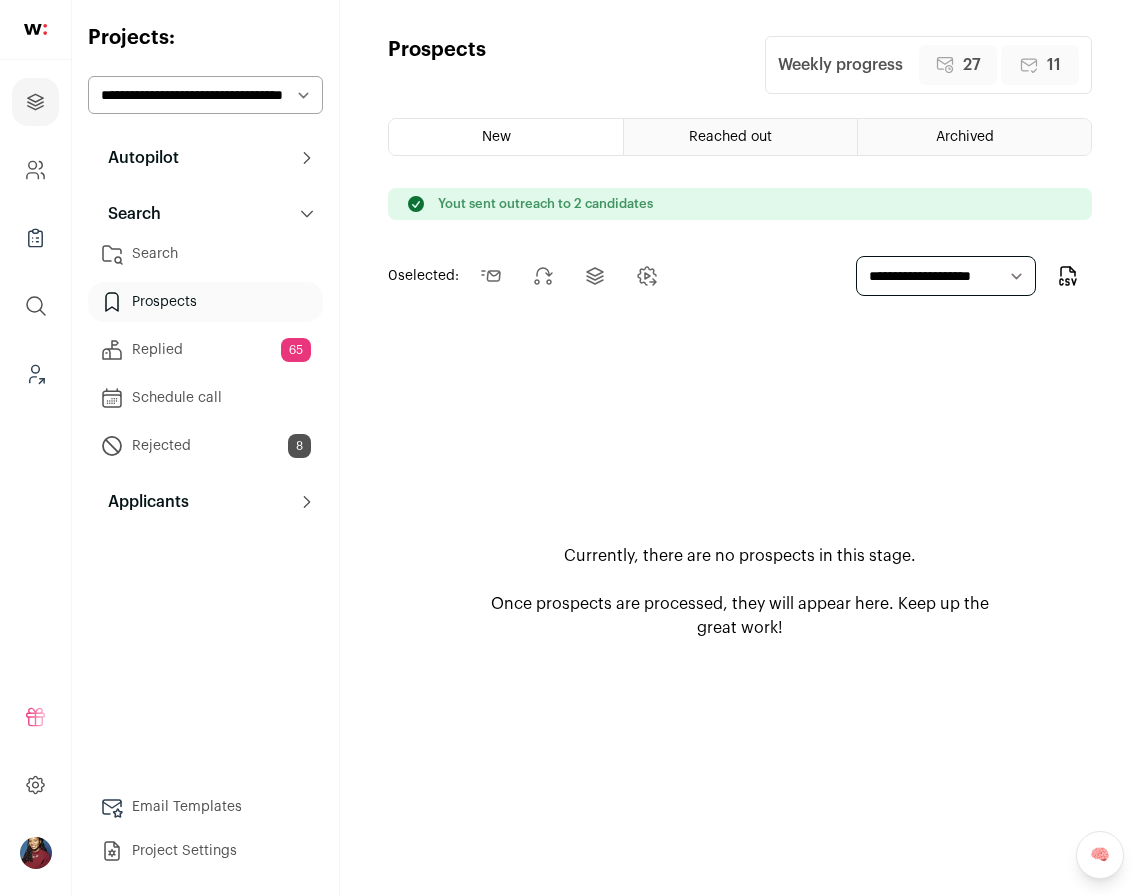 click on "Search" at bounding box center (205, 254) 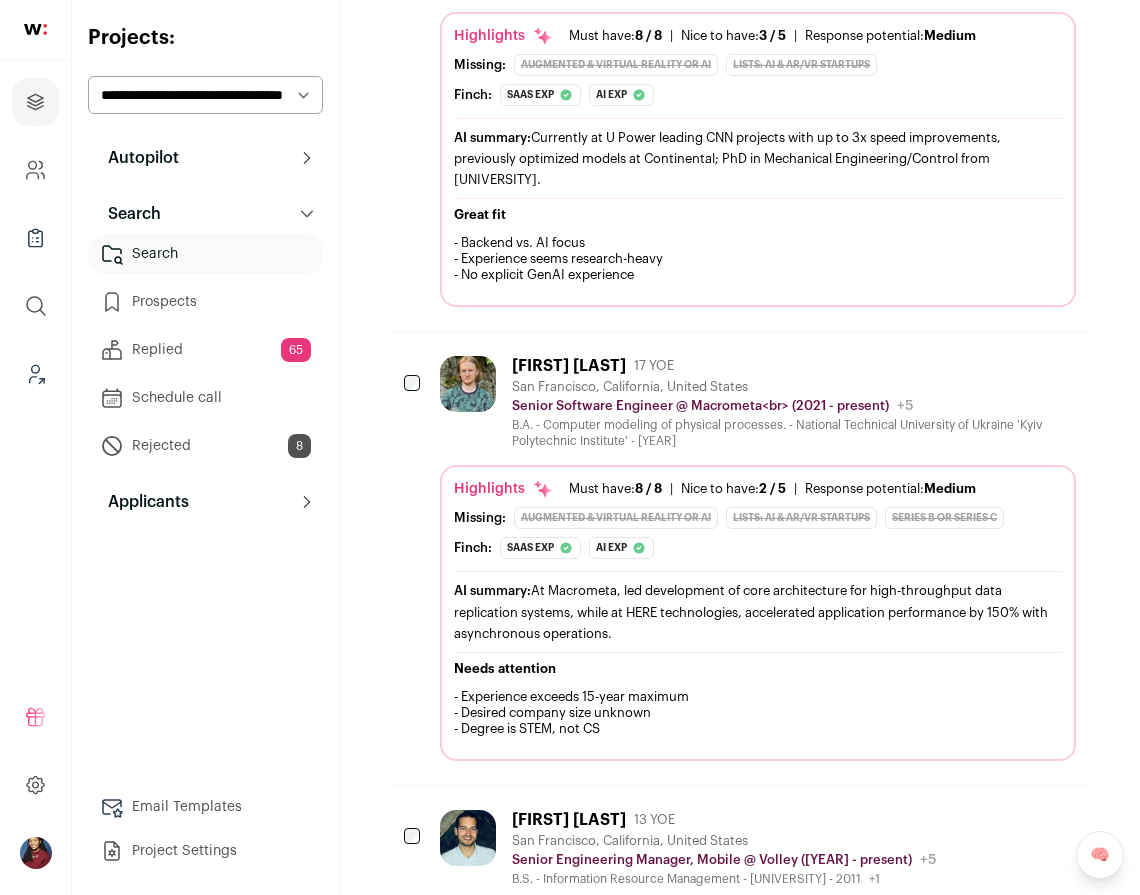 scroll, scrollTop: 555, scrollLeft: 0, axis: vertical 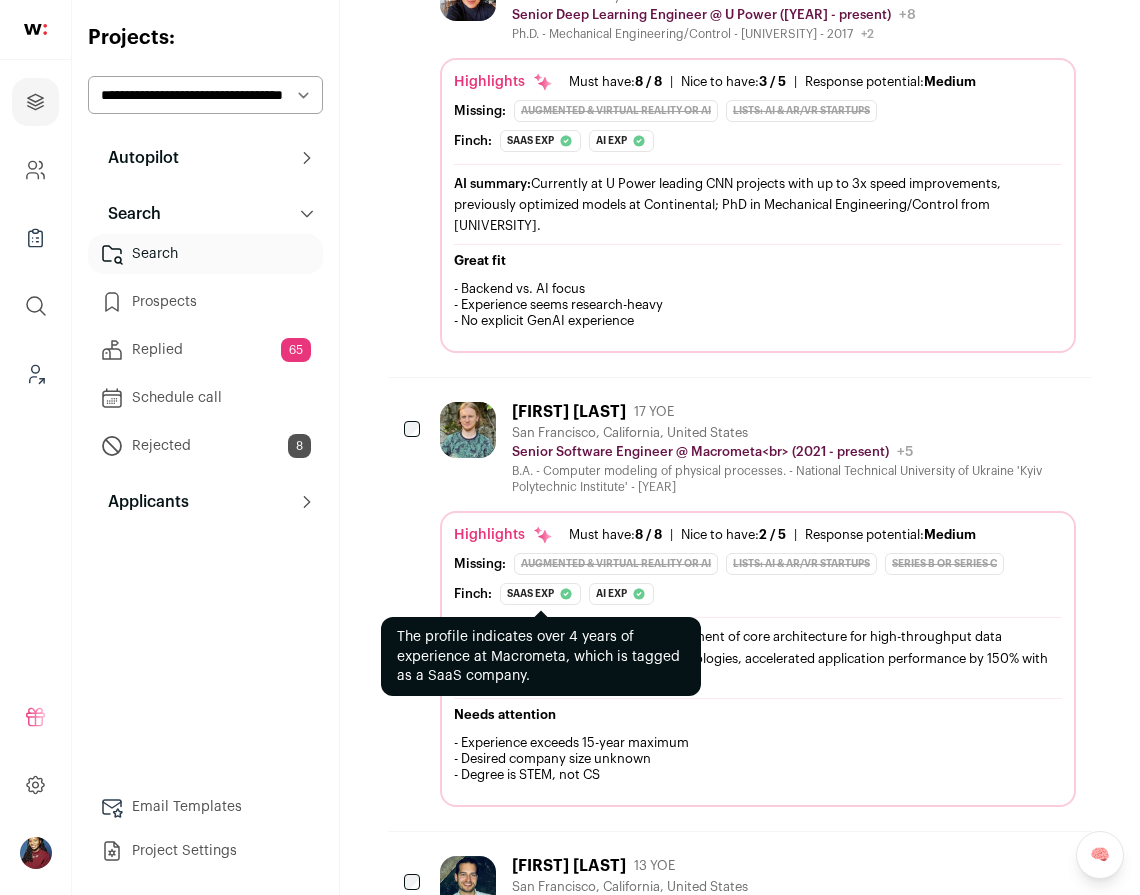 click 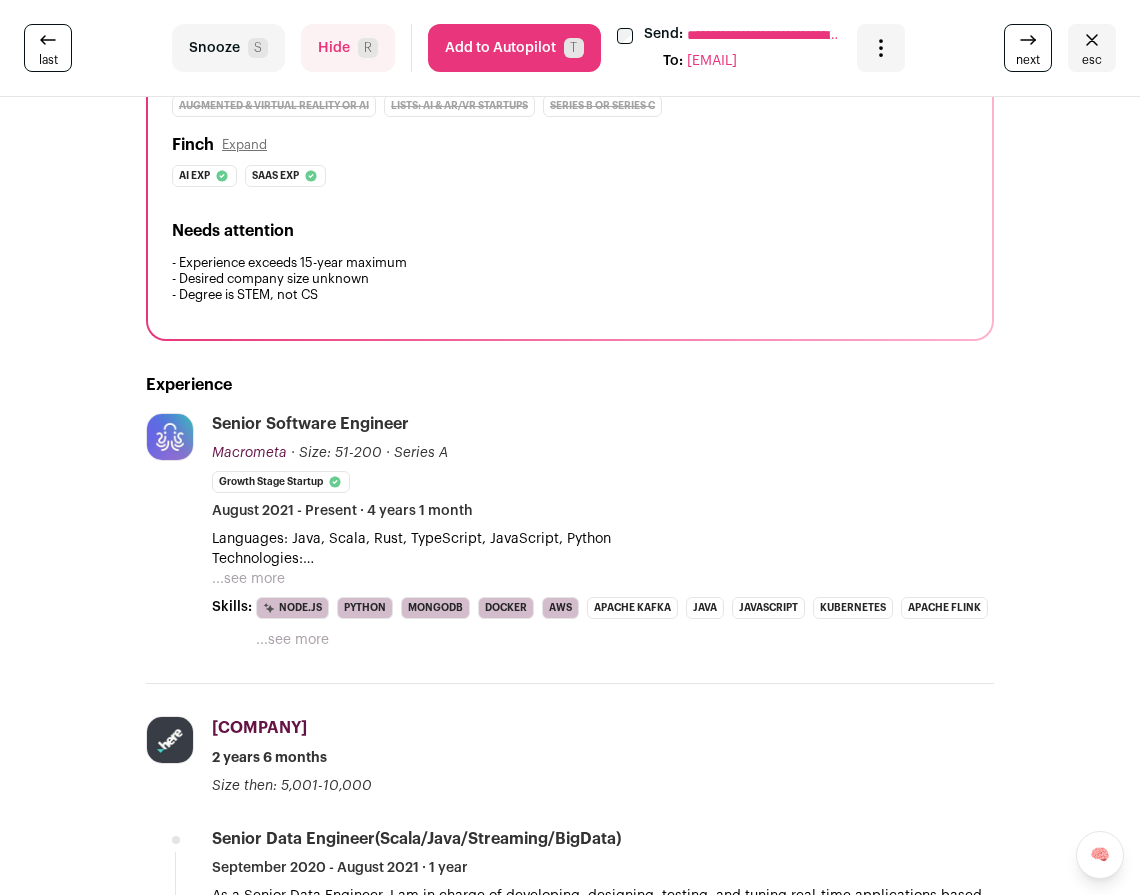 scroll, scrollTop: 0, scrollLeft: 0, axis: both 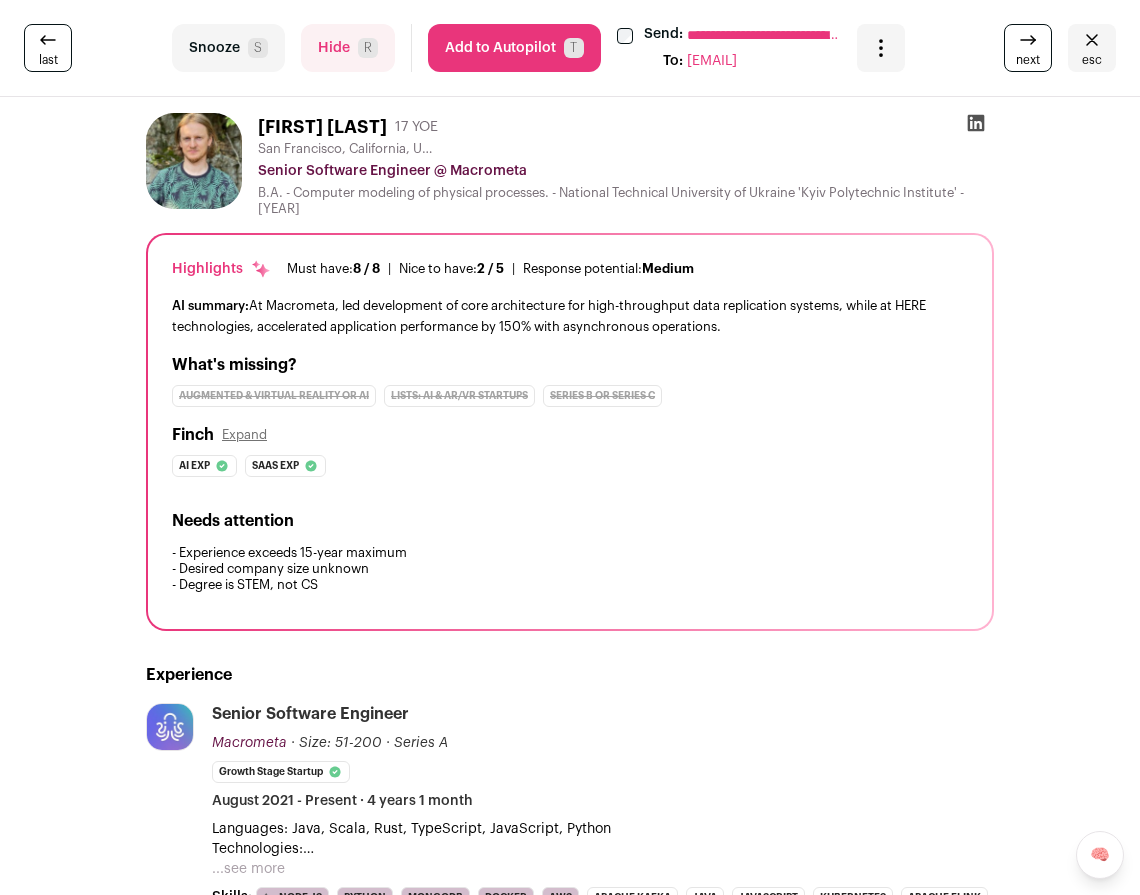 click 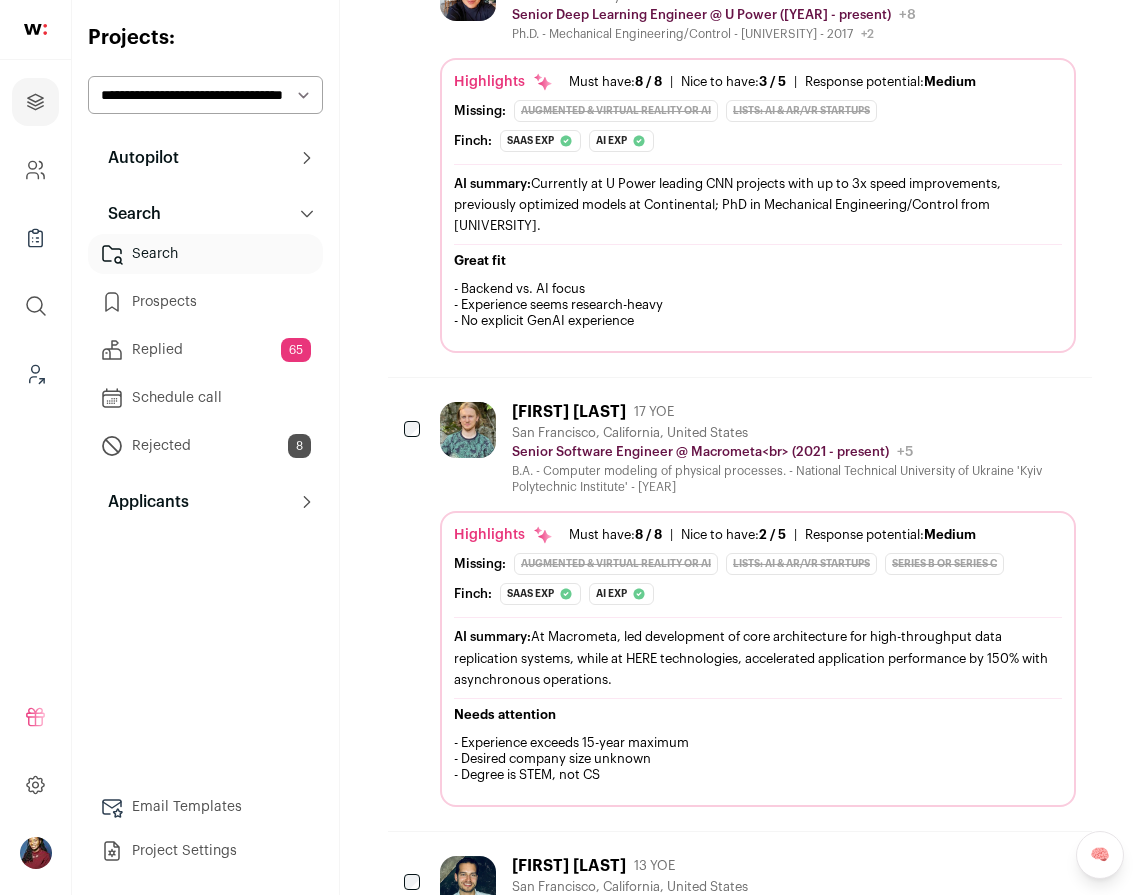click on "Autopilot" at bounding box center [205, 158] 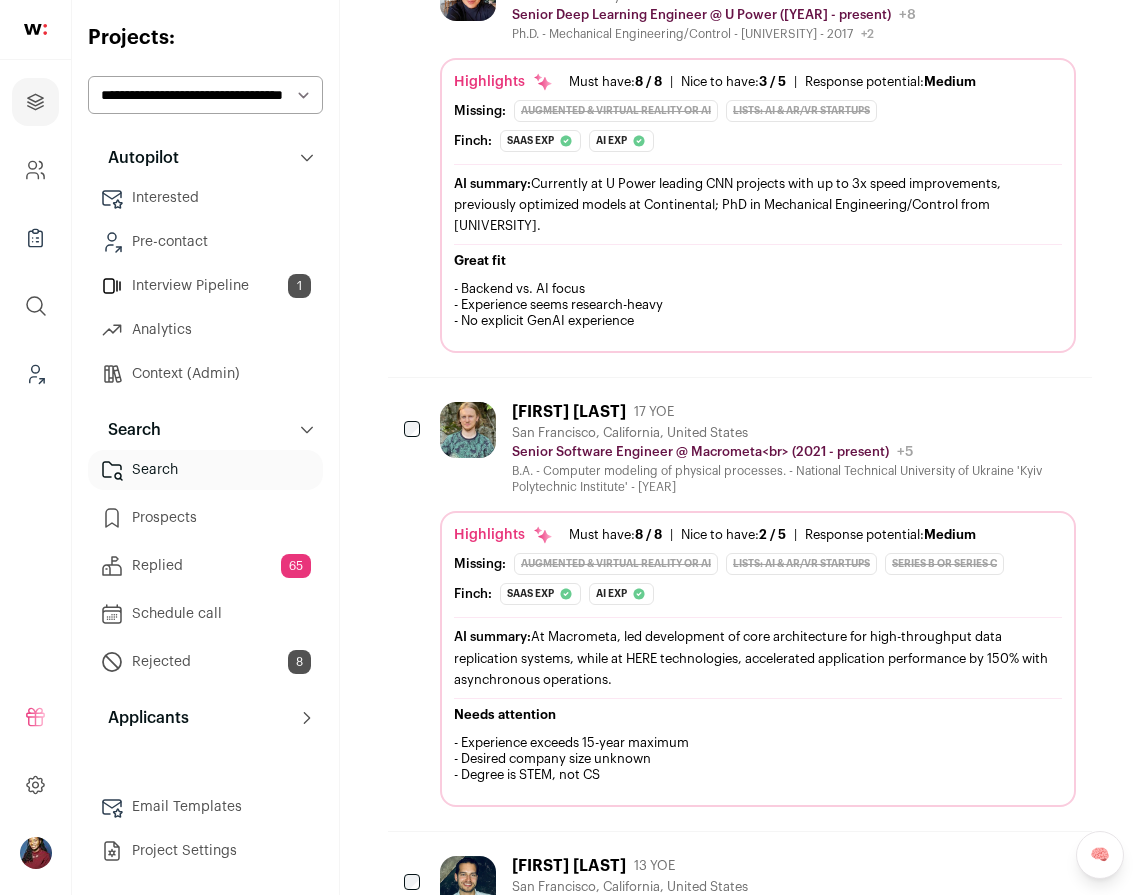 click on "Interview Pipeline
1" at bounding box center [205, 286] 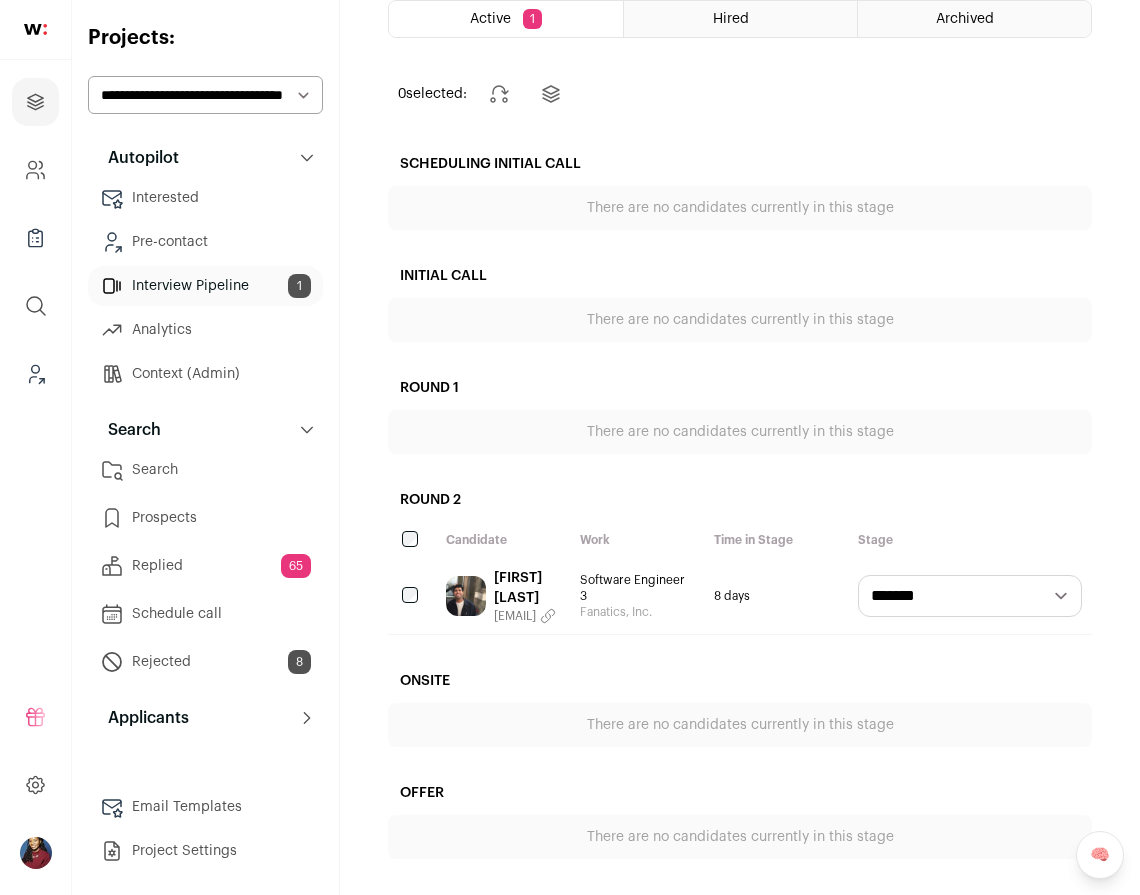 scroll, scrollTop: 0, scrollLeft: 0, axis: both 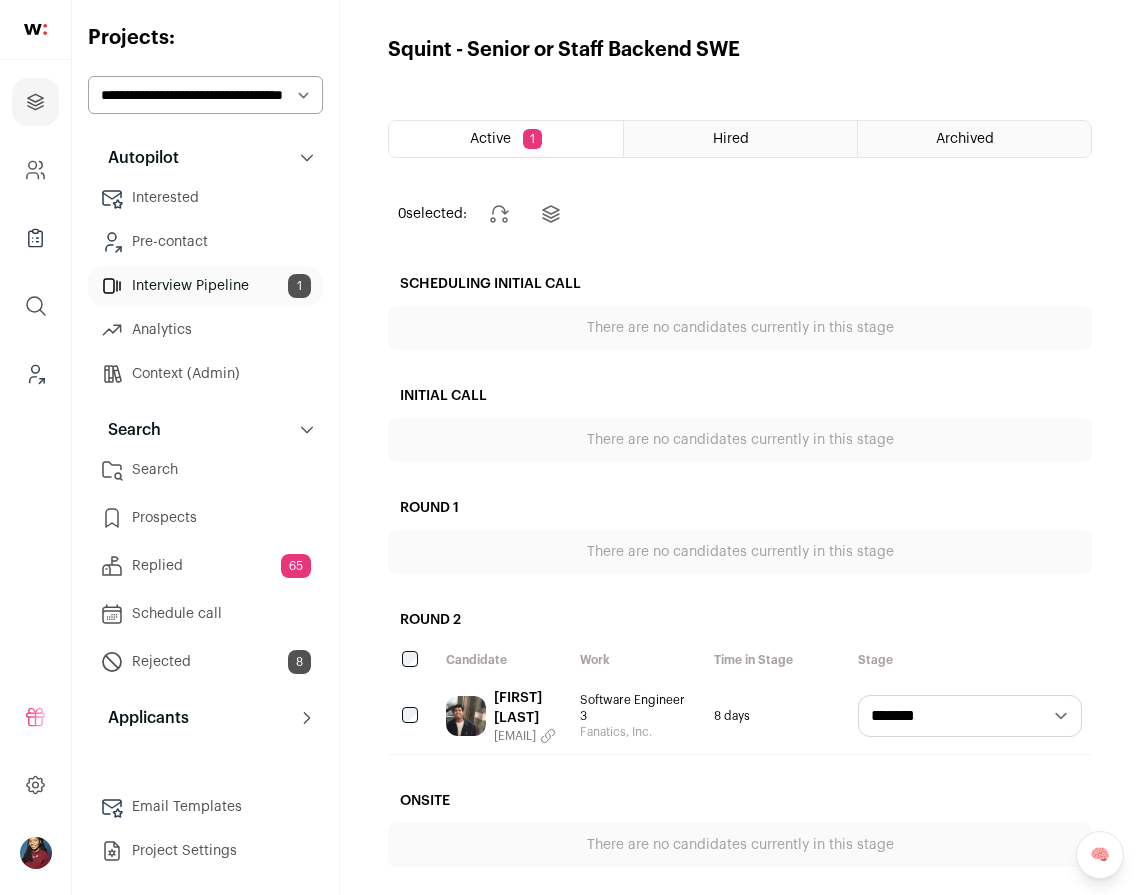 click on "**********" at bounding box center (205, 95) 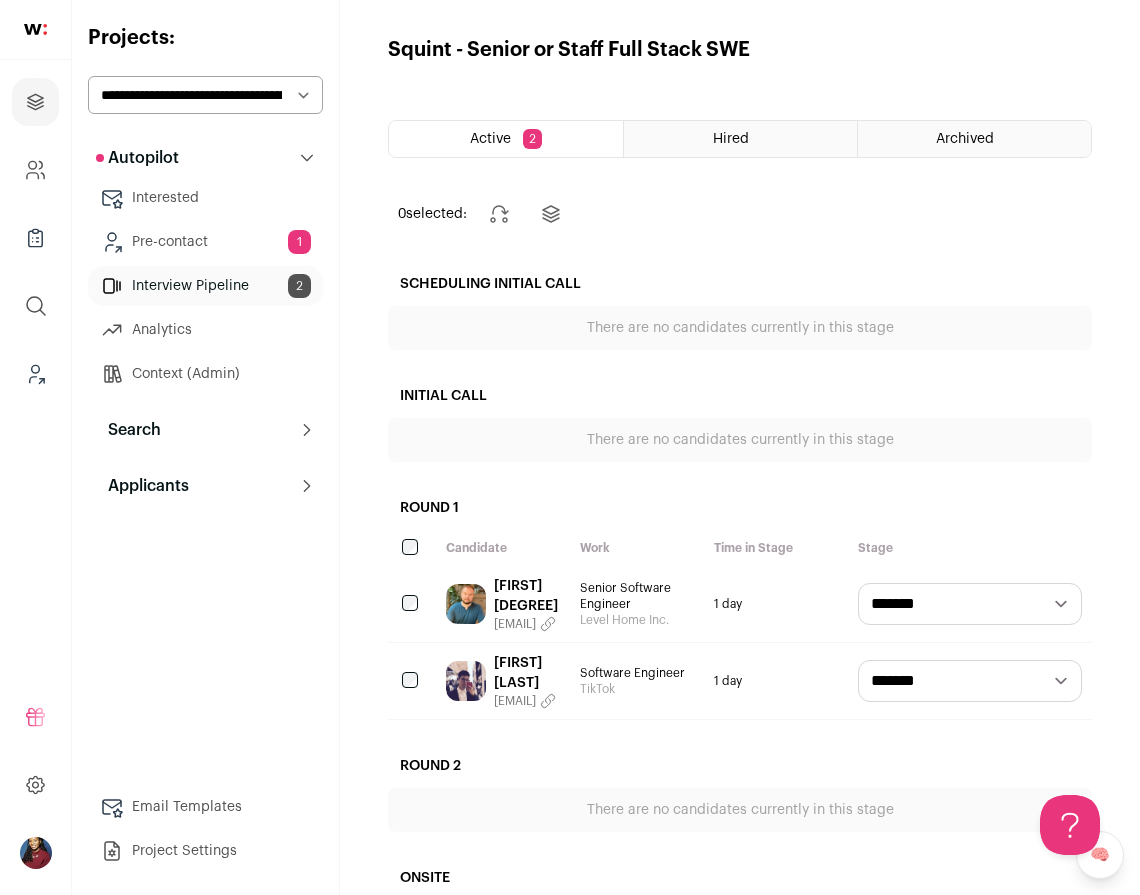 scroll, scrollTop: 0, scrollLeft: 0, axis: both 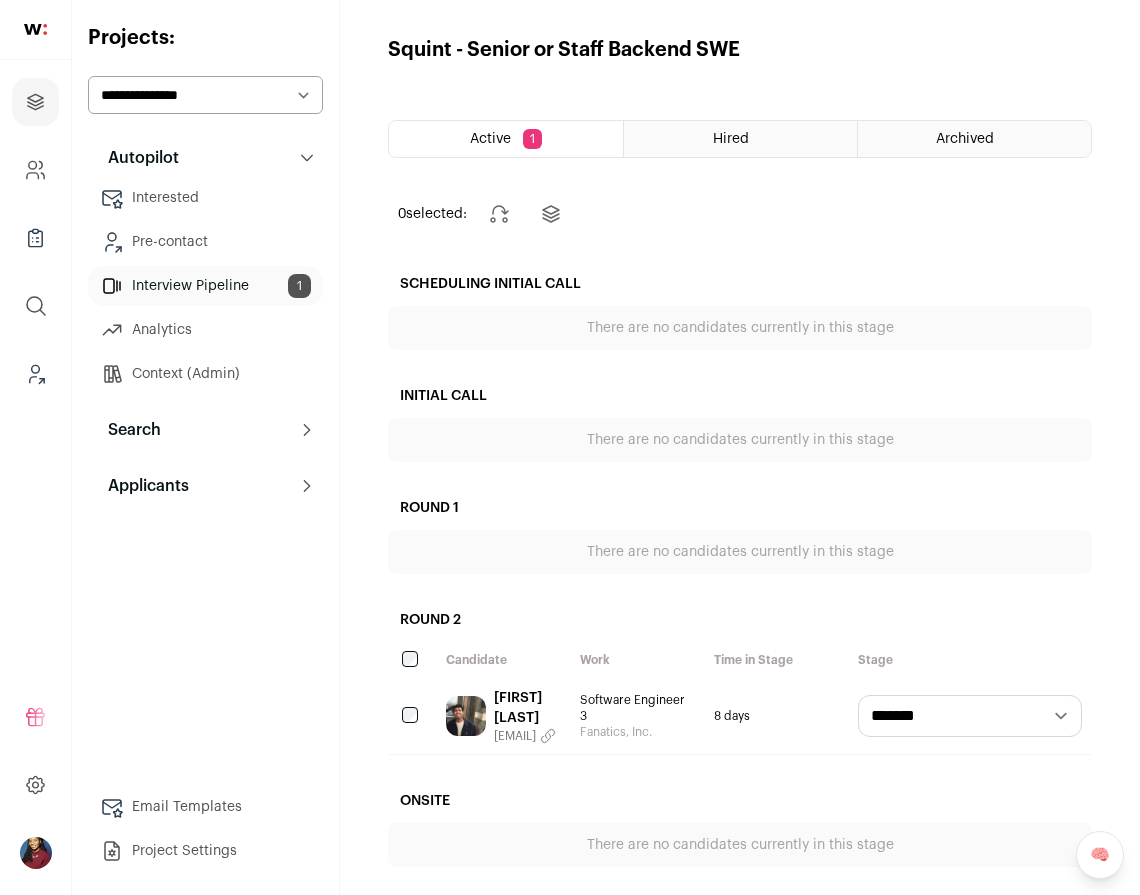 select on "*****" 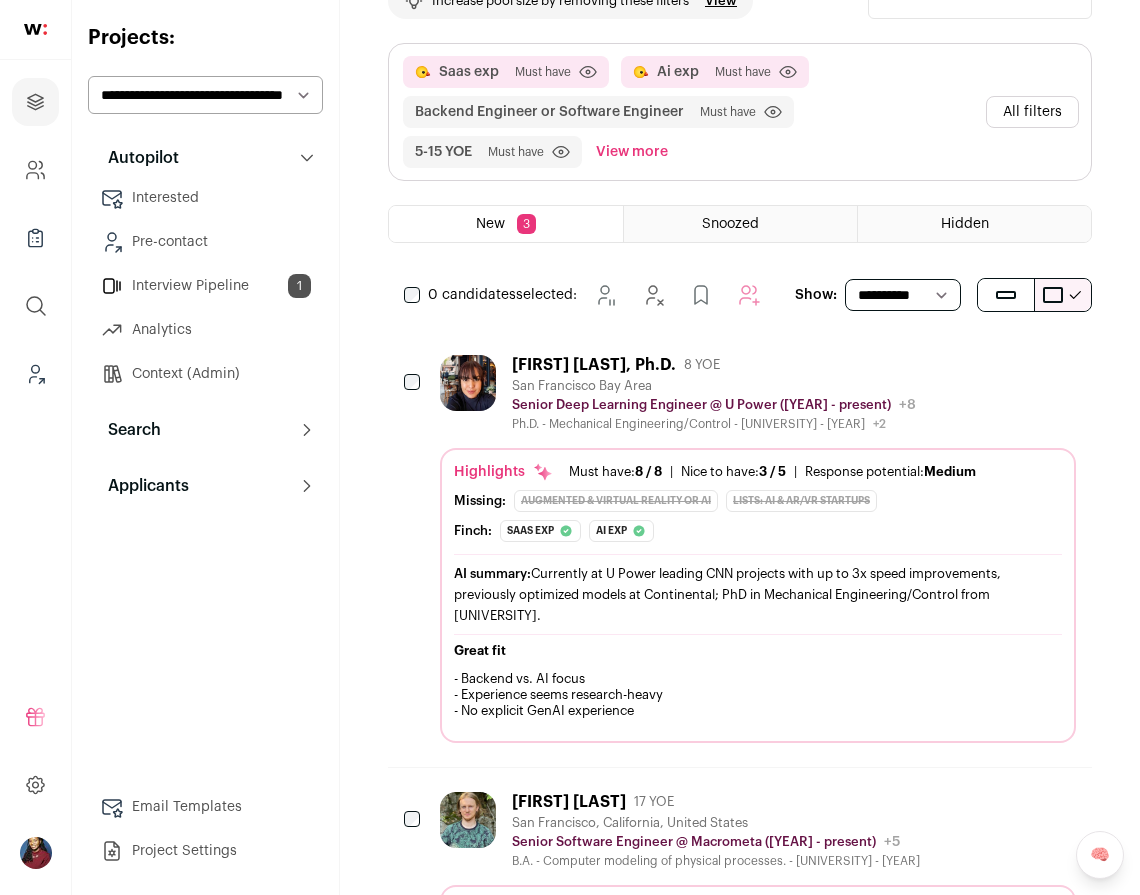scroll, scrollTop: 491, scrollLeft: 0, axis: vertical 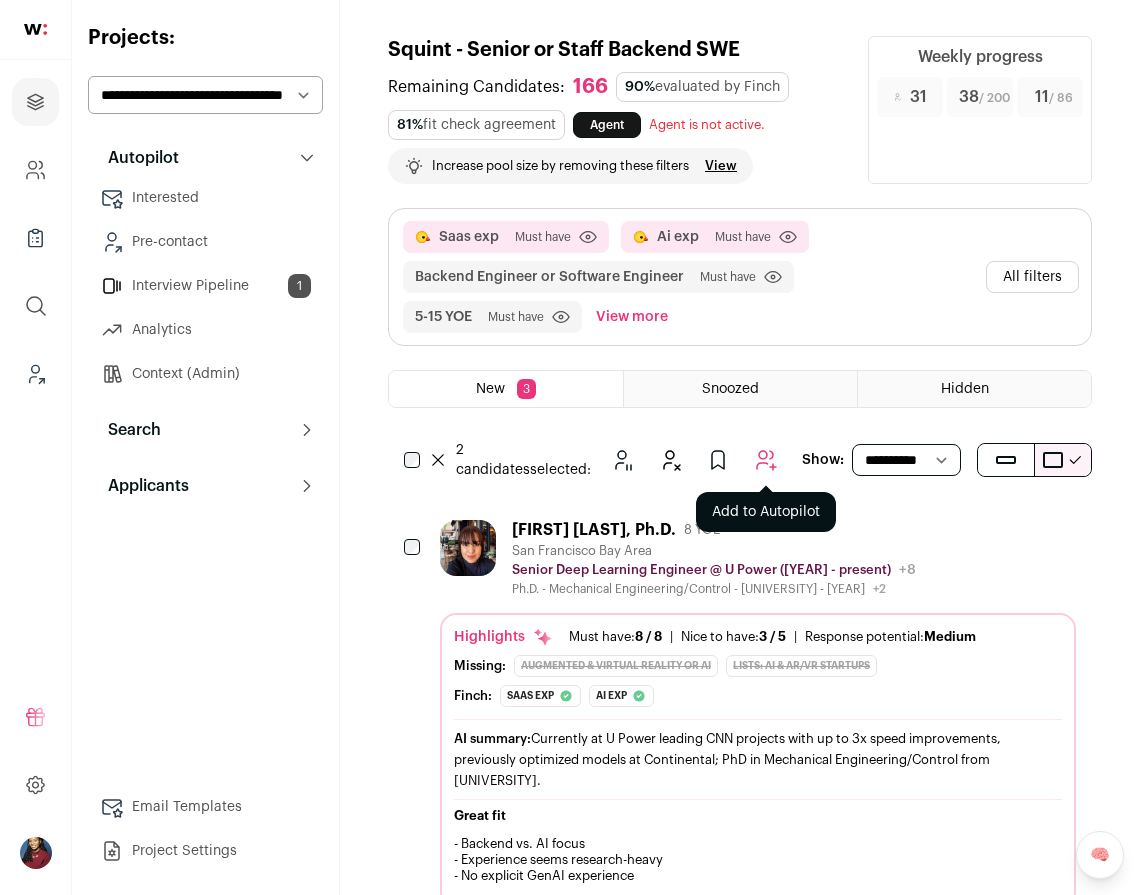 click at bounding box center (766, 460) 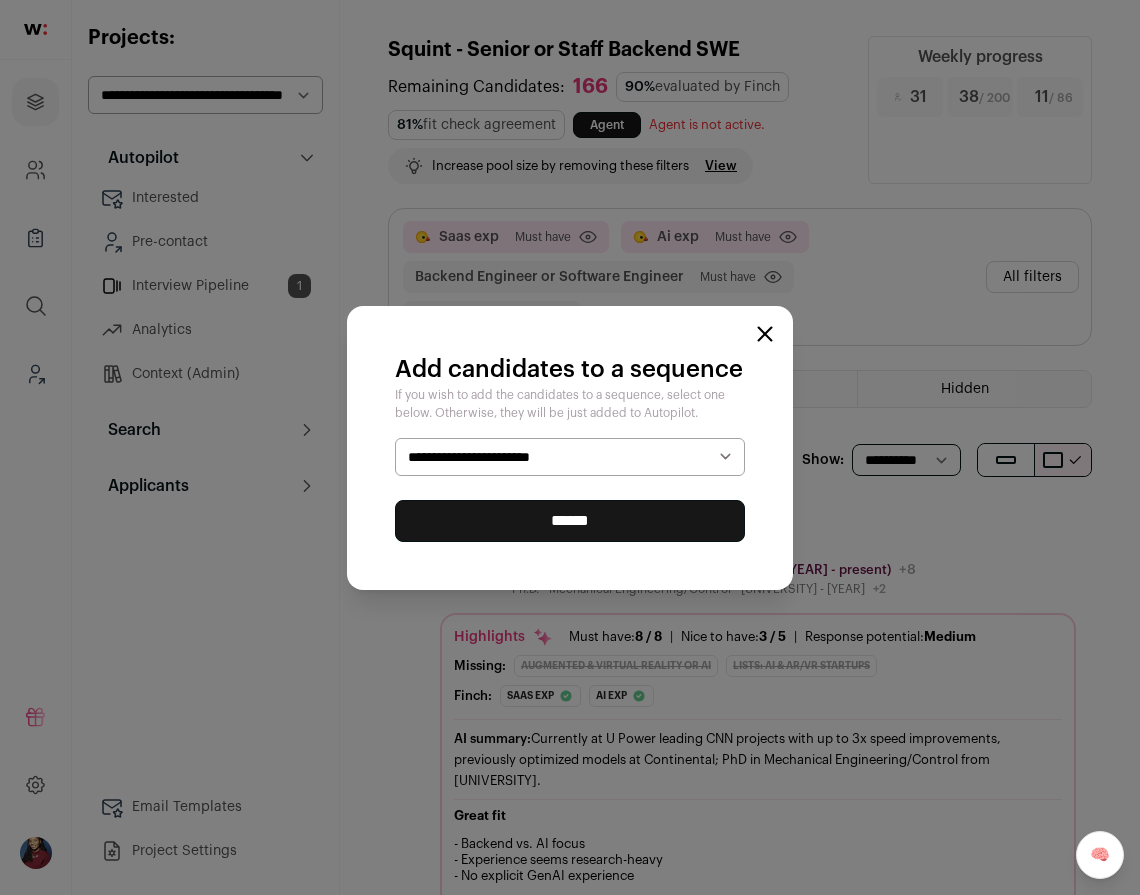 select on "*****" 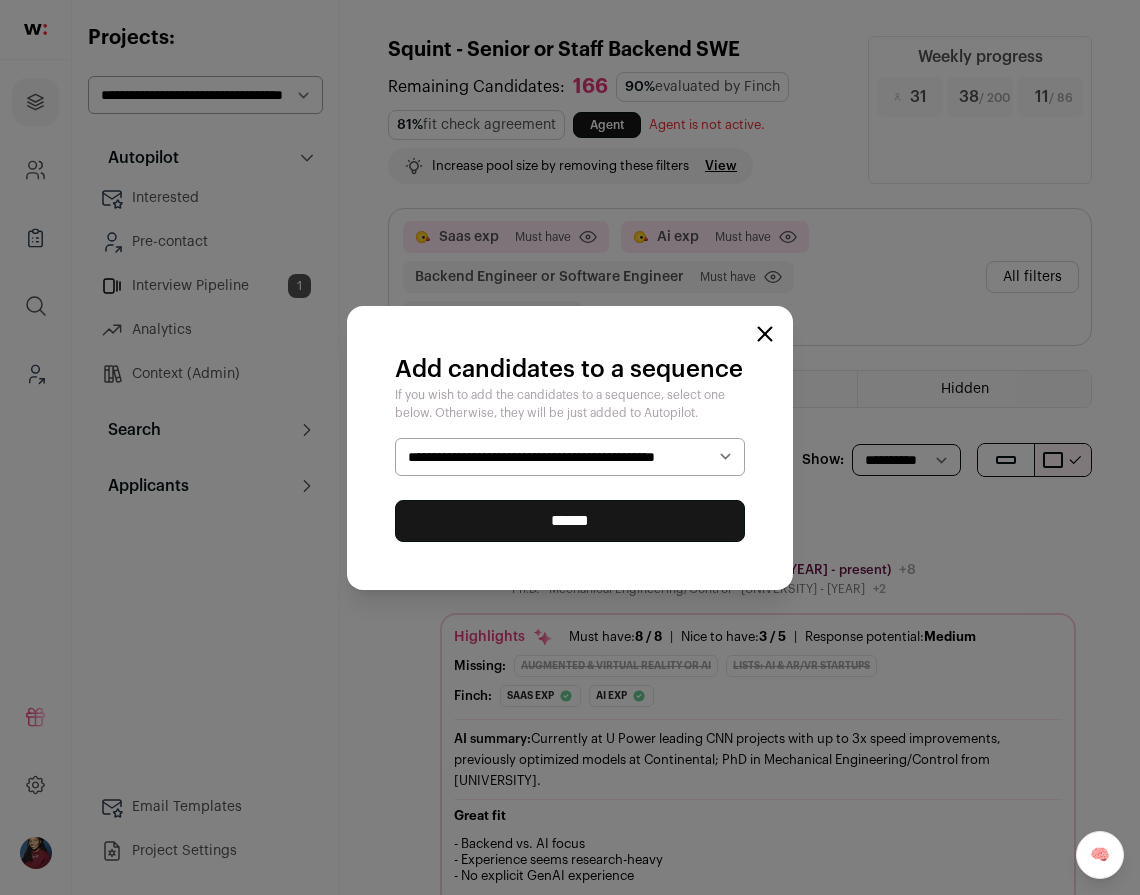 click on "******" at bounding box center (570, 521) 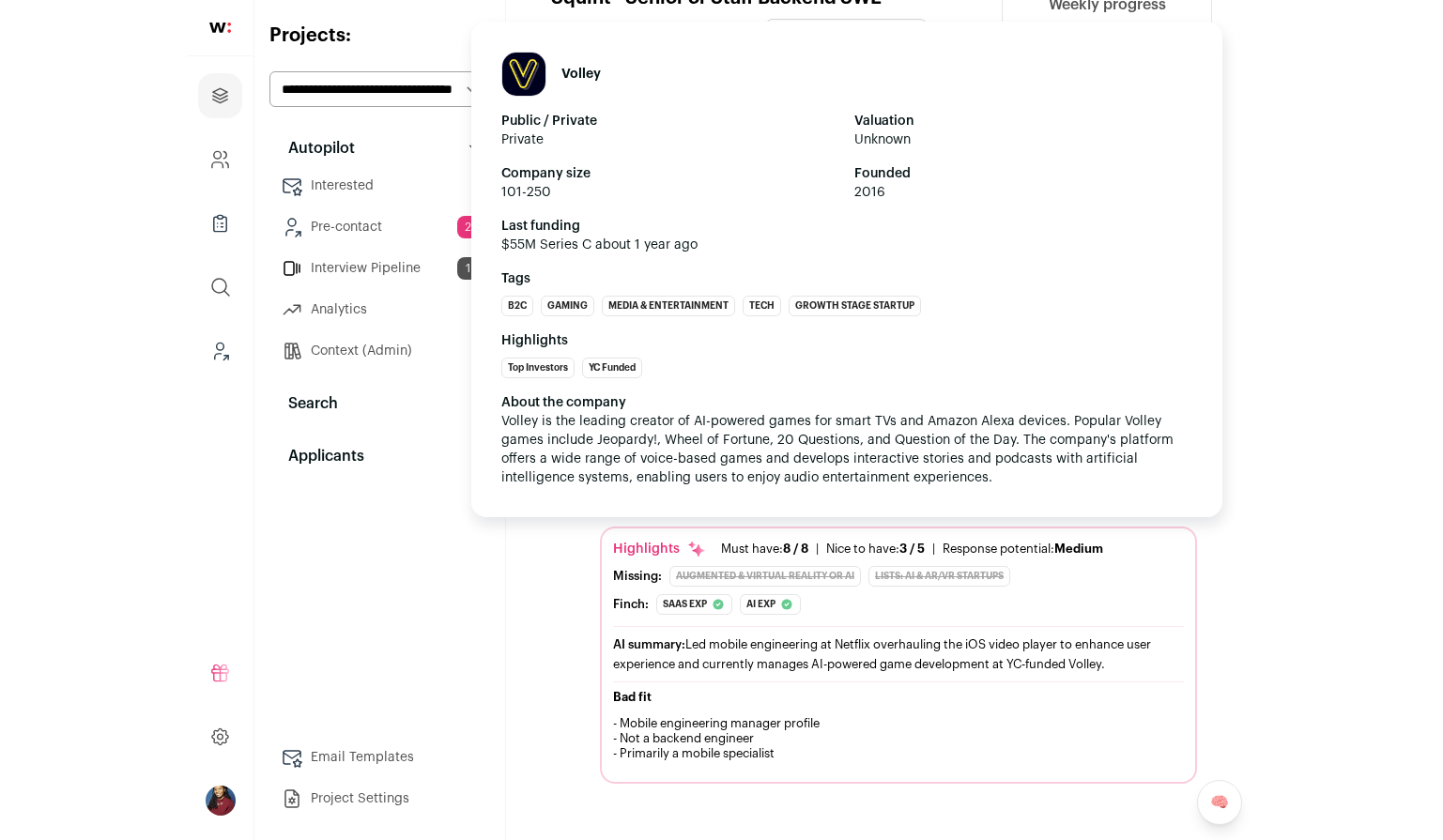 scroll, scrollTop: 0, scrollLeft: 0, axis: both 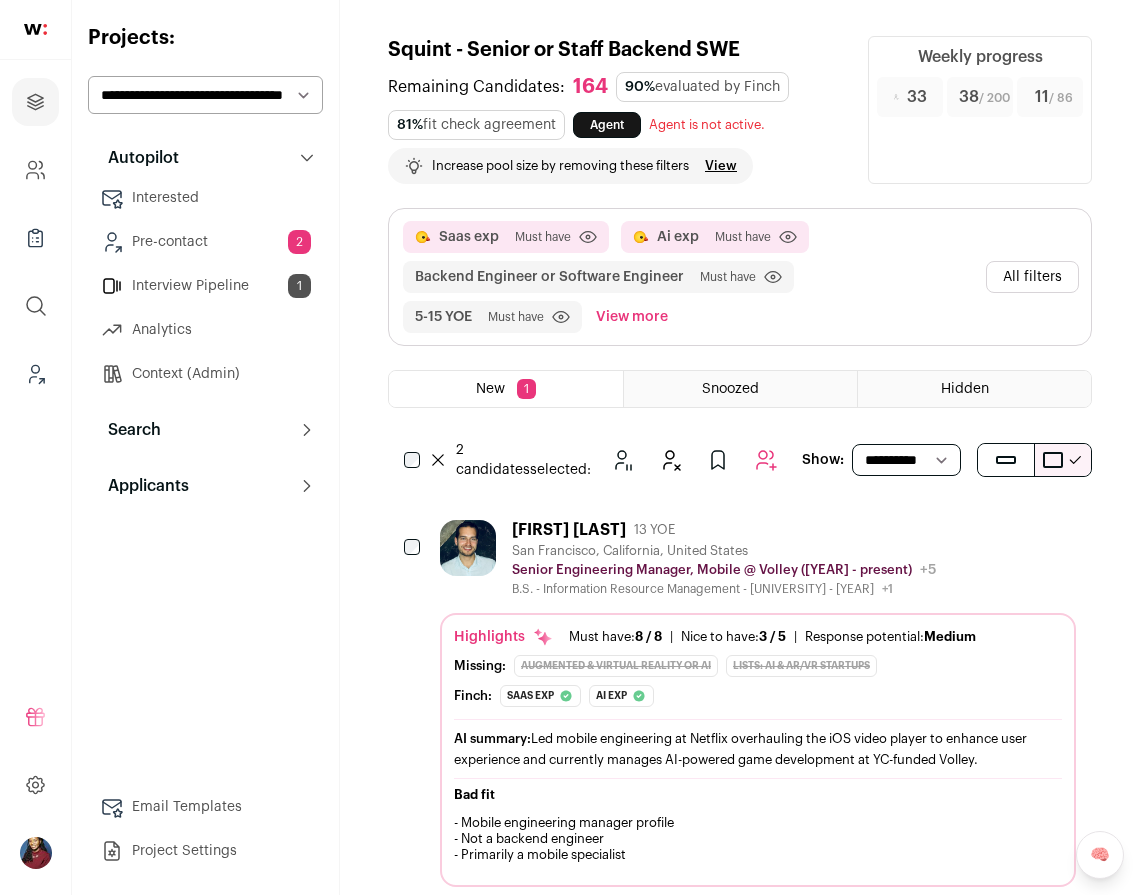 click on "Pre-contact
2" at bounding box center (205, 242) 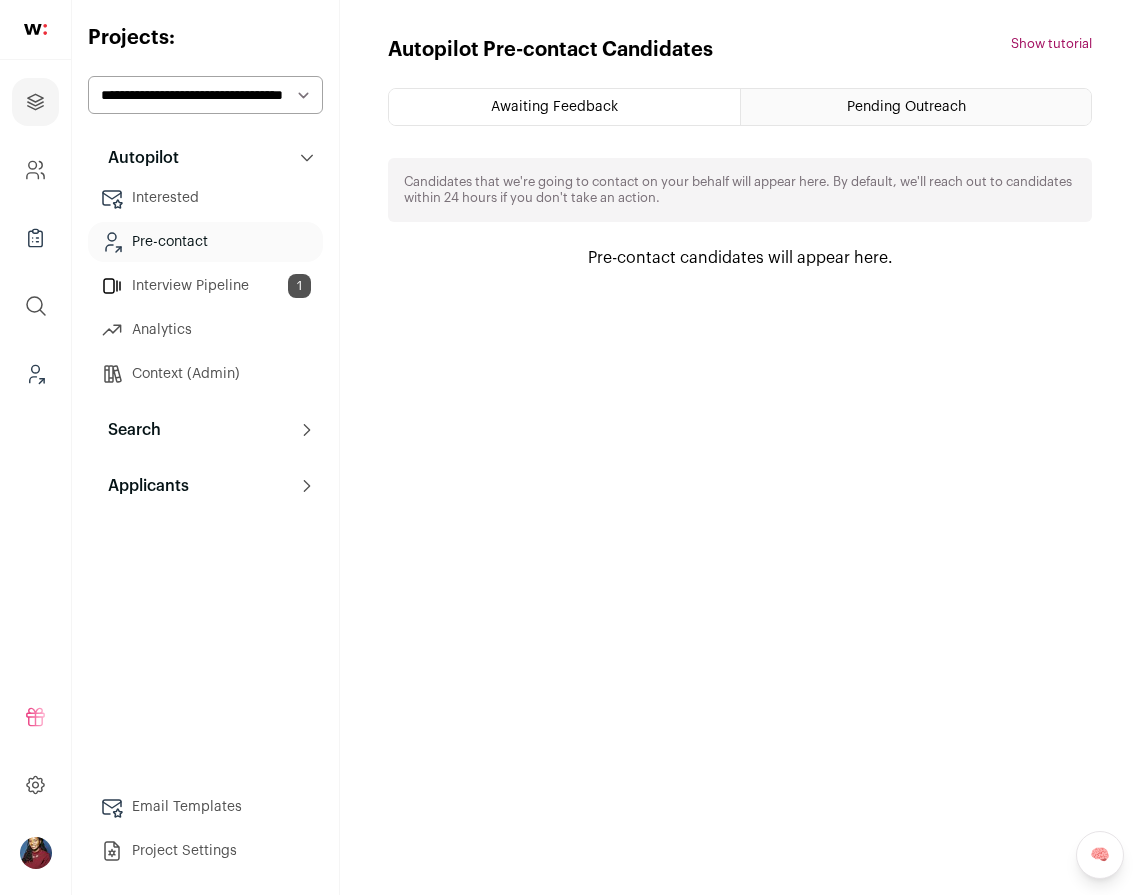 click on "Awaiting Feedback" at bounding box center (564, 107) 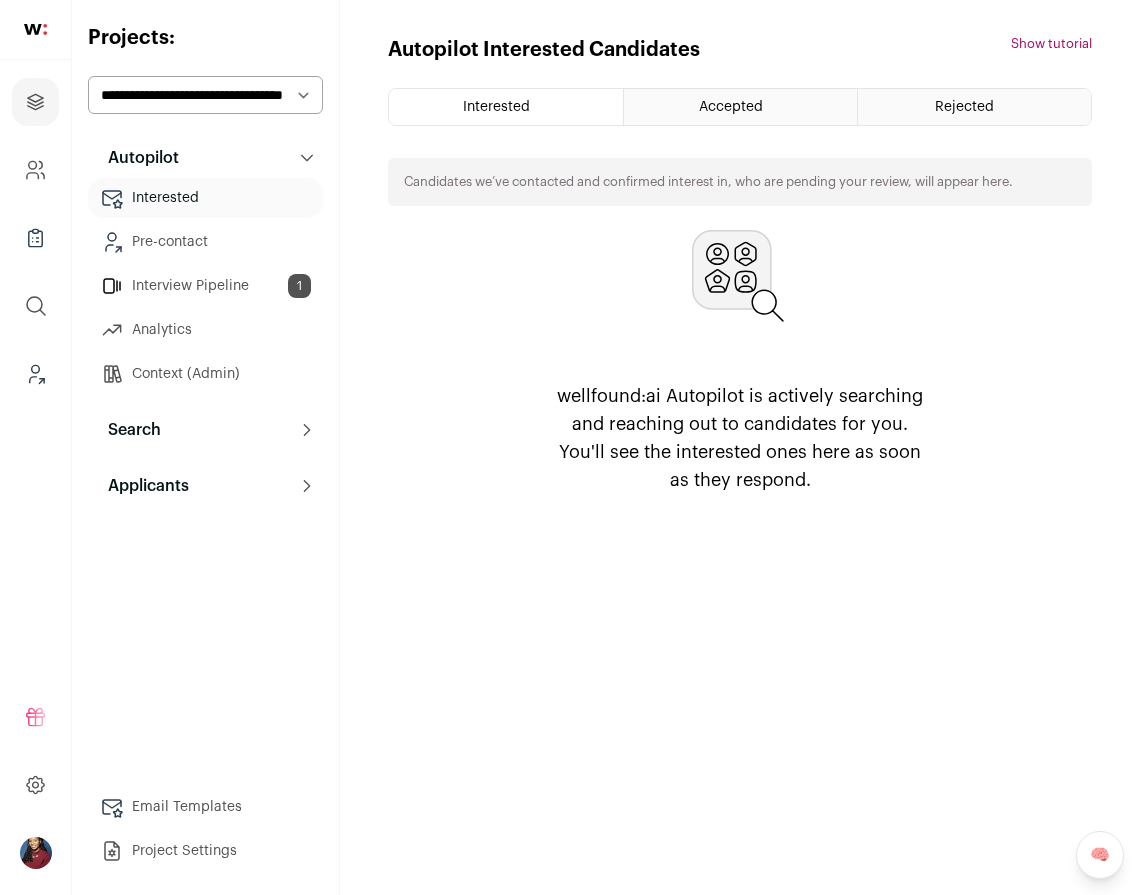 click on "Autopilot" at bounding box center [205, 158] 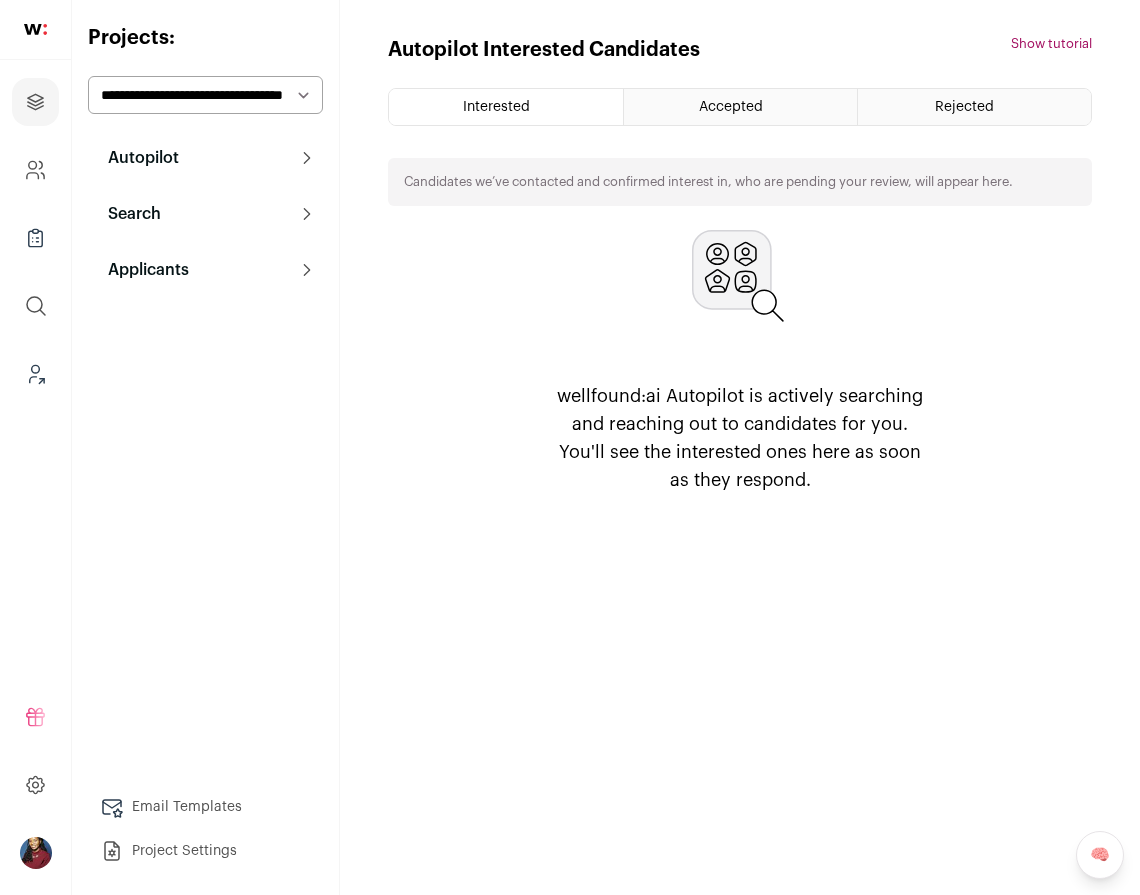 click on "Autopilot" at bounding box center [205, 158] 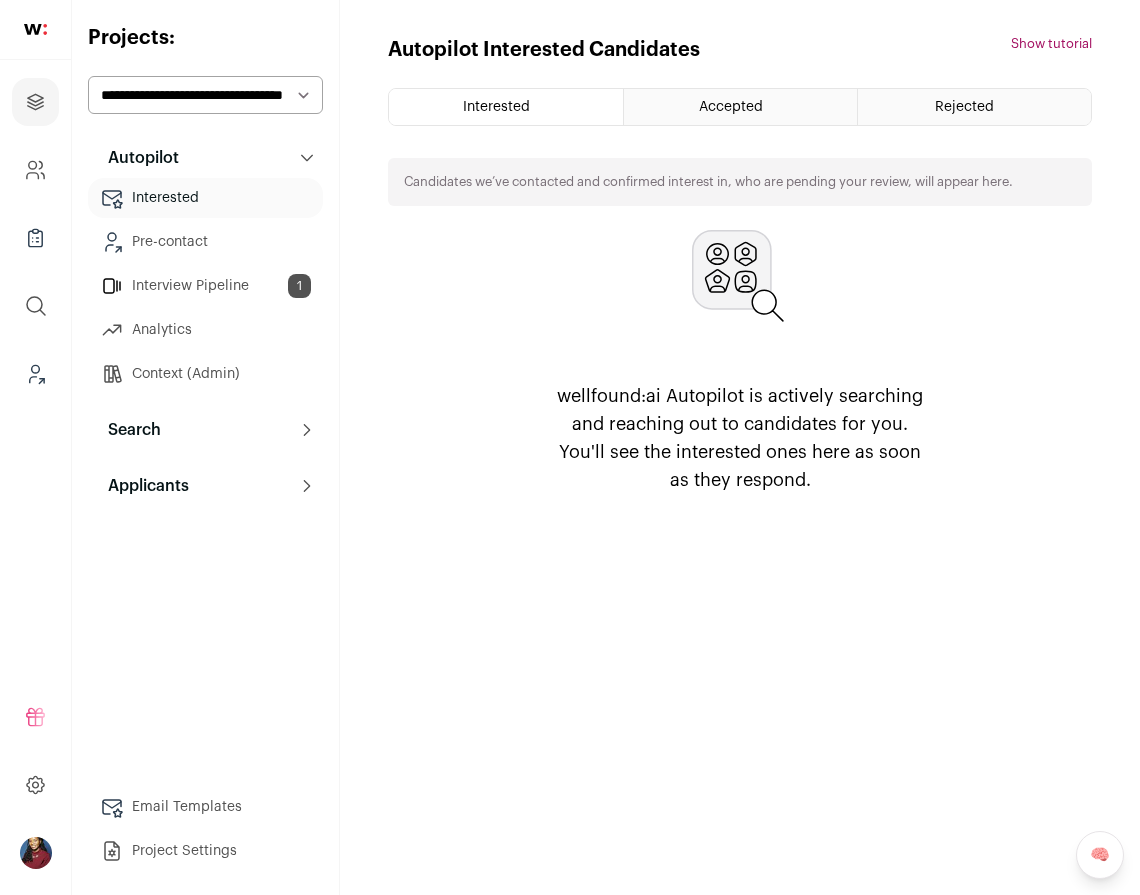 click on "Search" at bounding box center [205, 430] 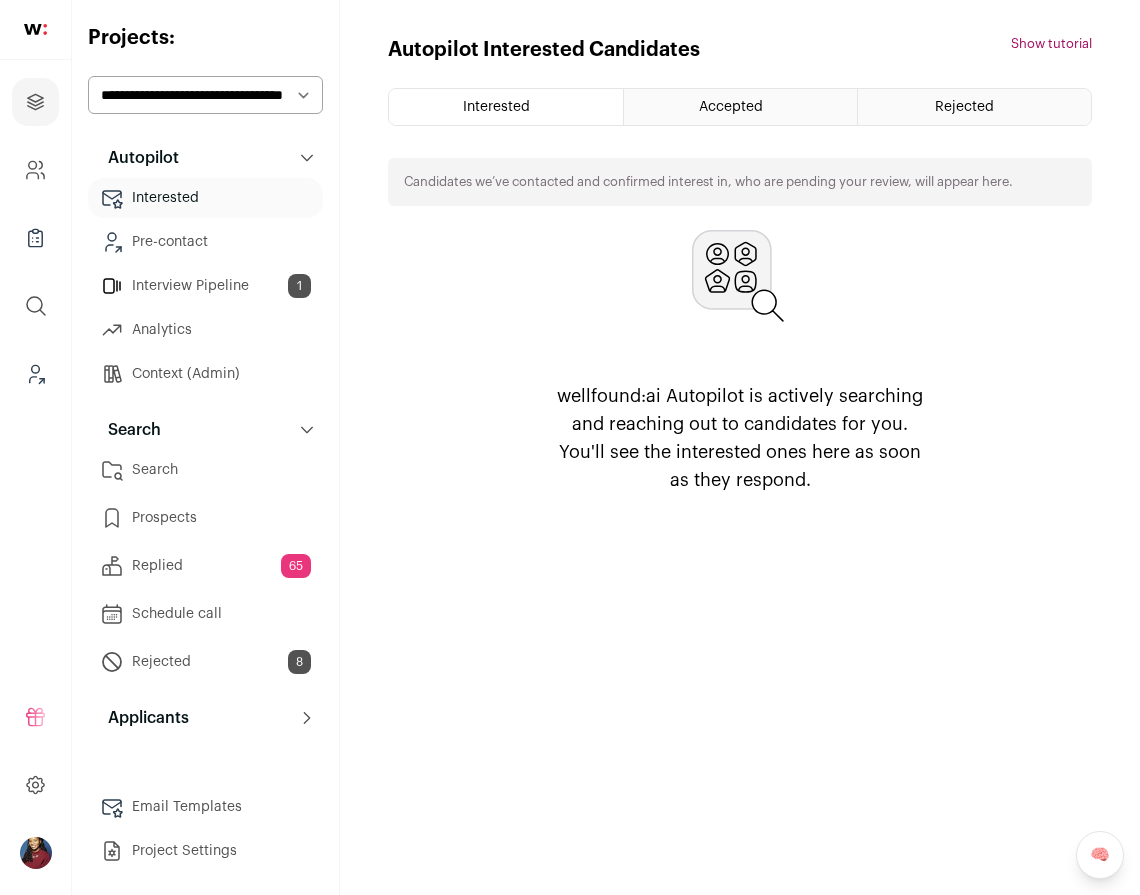 click on "Search" at bounding box center (205, 470) 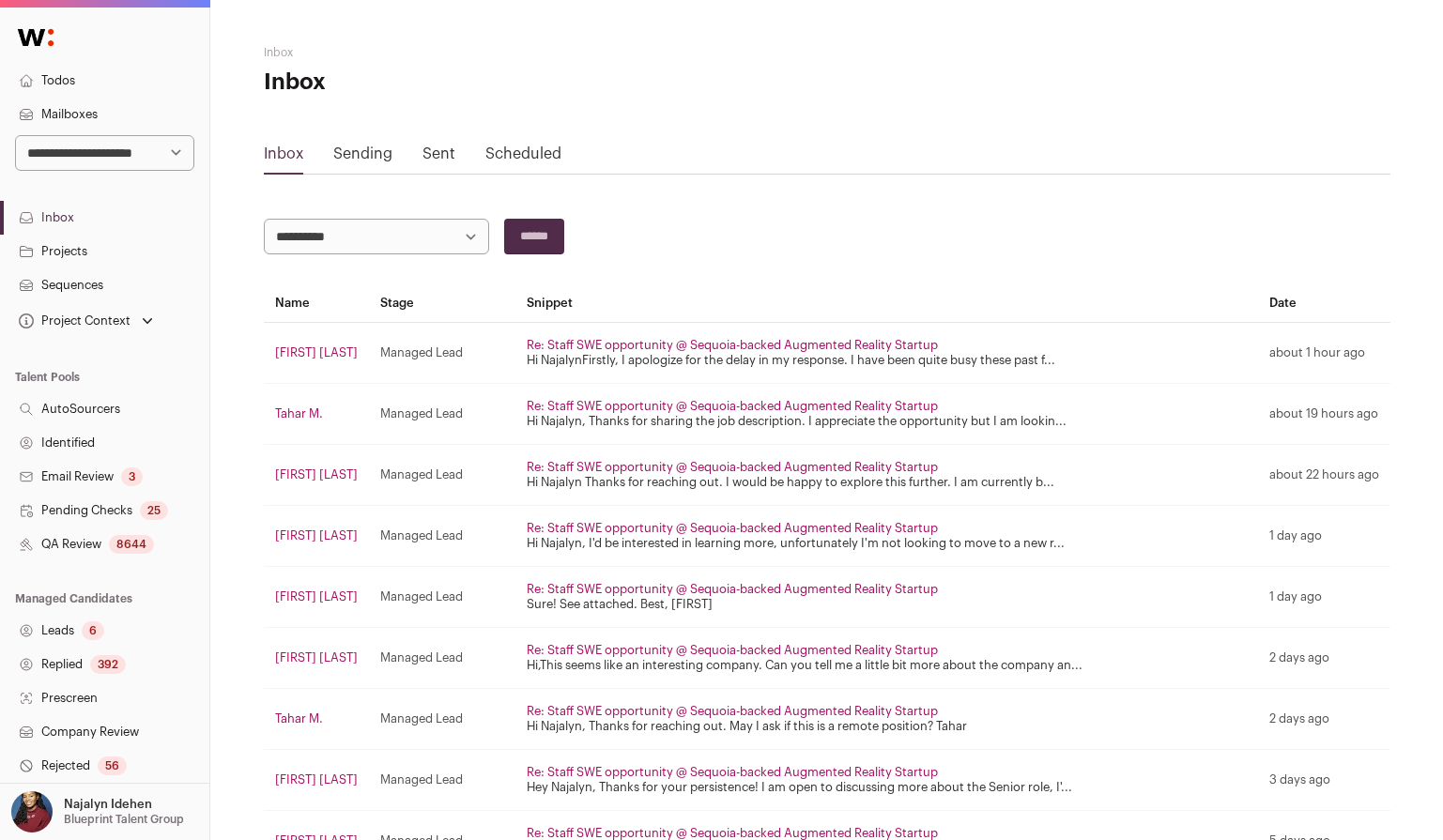 scroll, scrollTop: 0, scrollLeft: 0, axis: both 